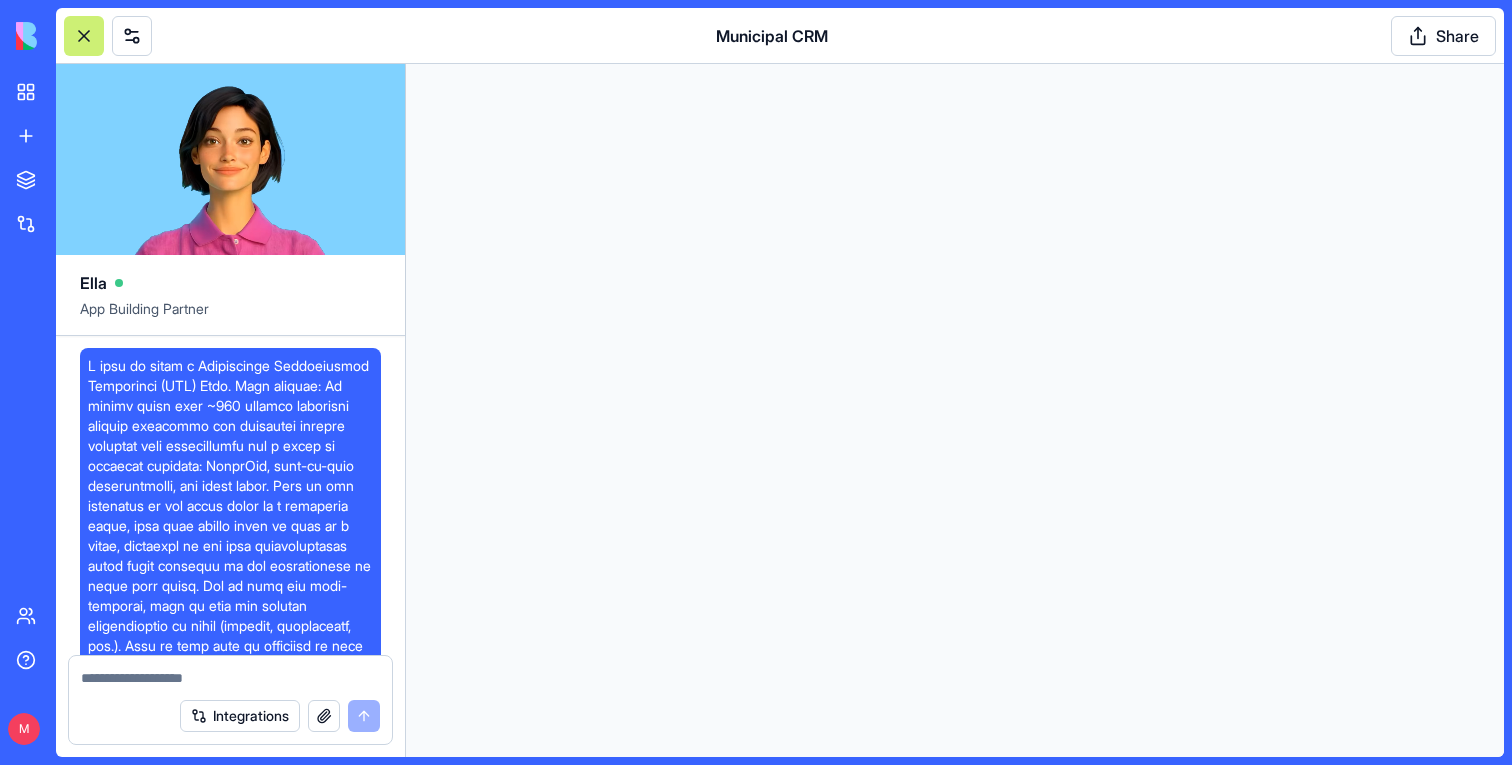 scroll, scrollTop: 0, scrollLeft: 0, axis: both 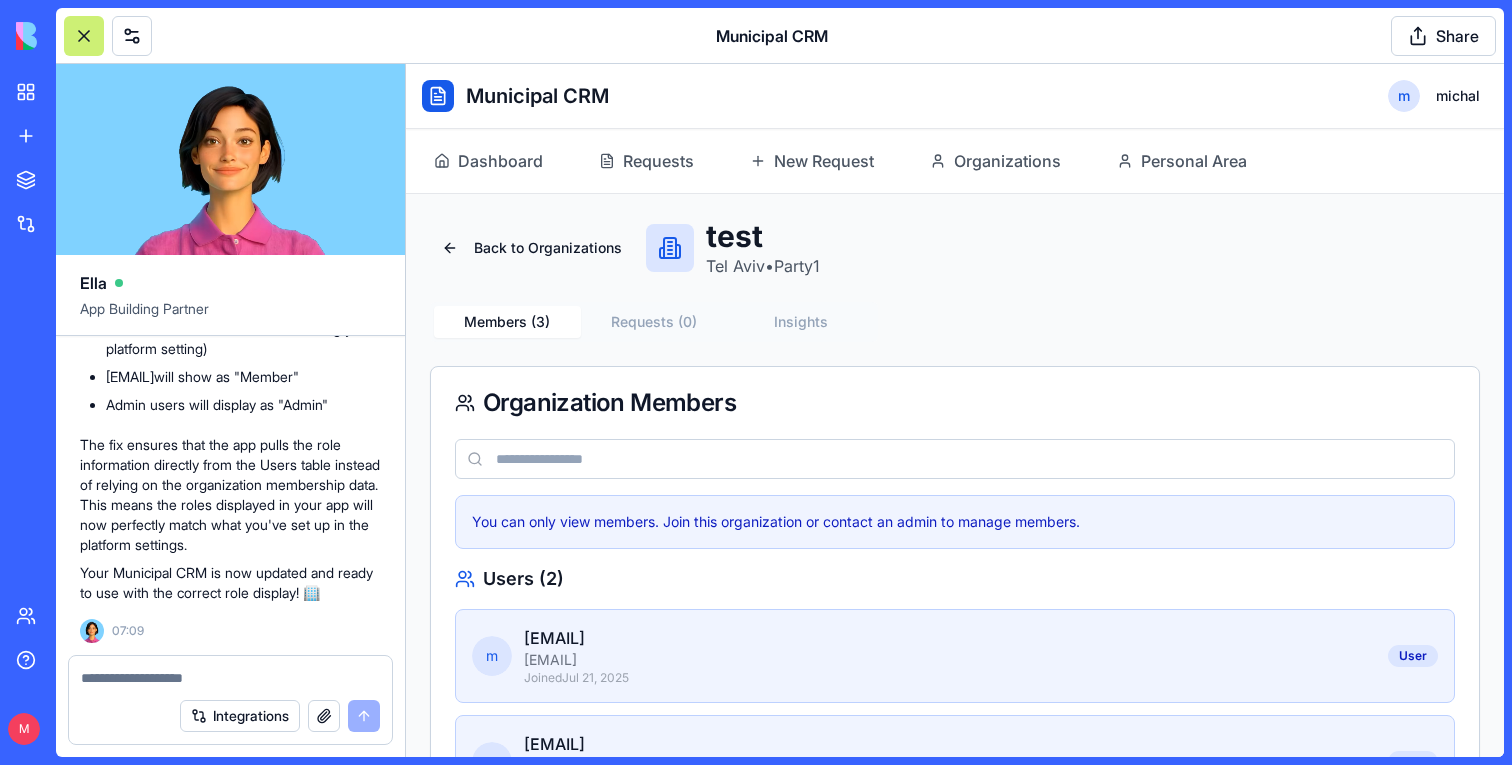 click at bounding box center (84, 36) 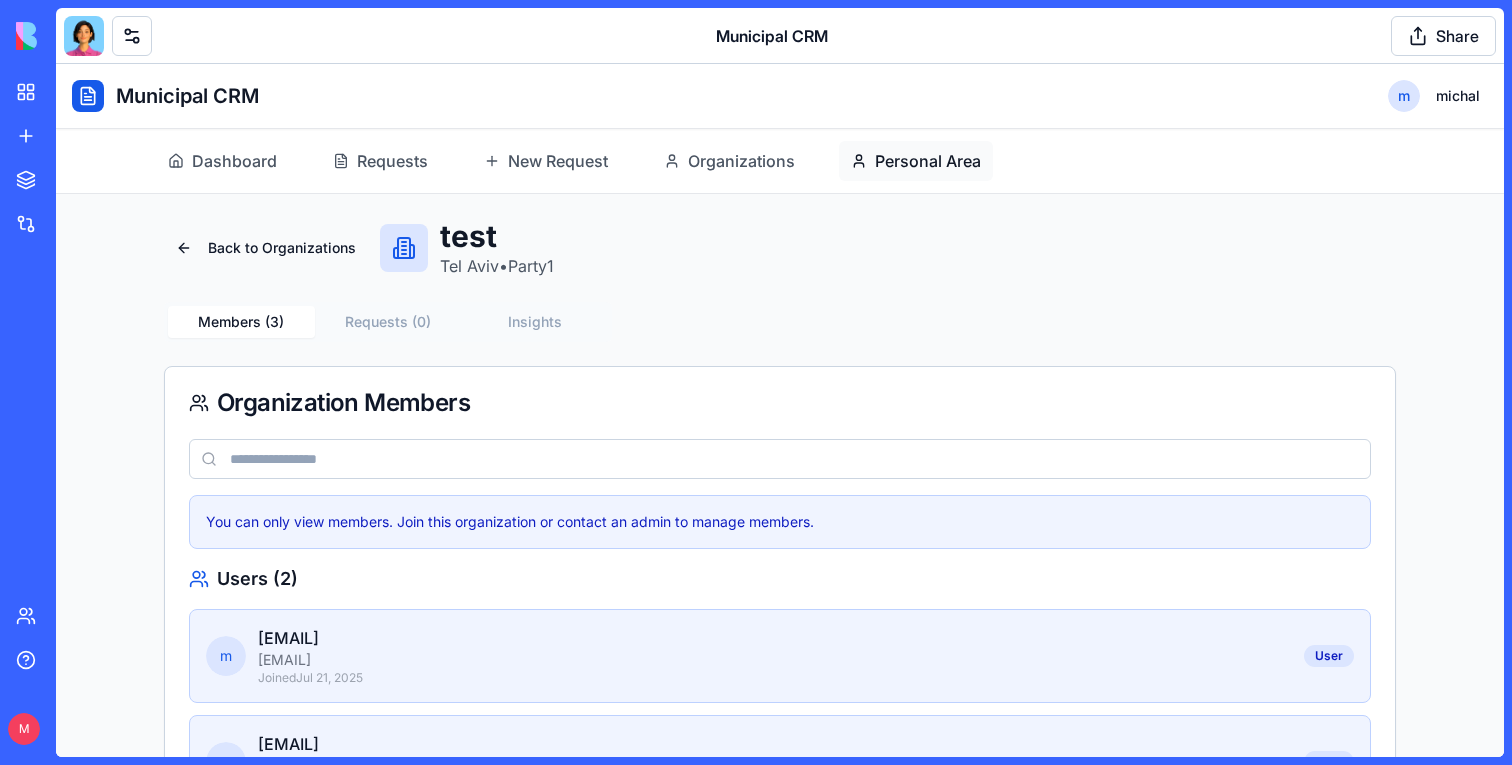 click on "Personal Area" at bounding box center (916, 161) 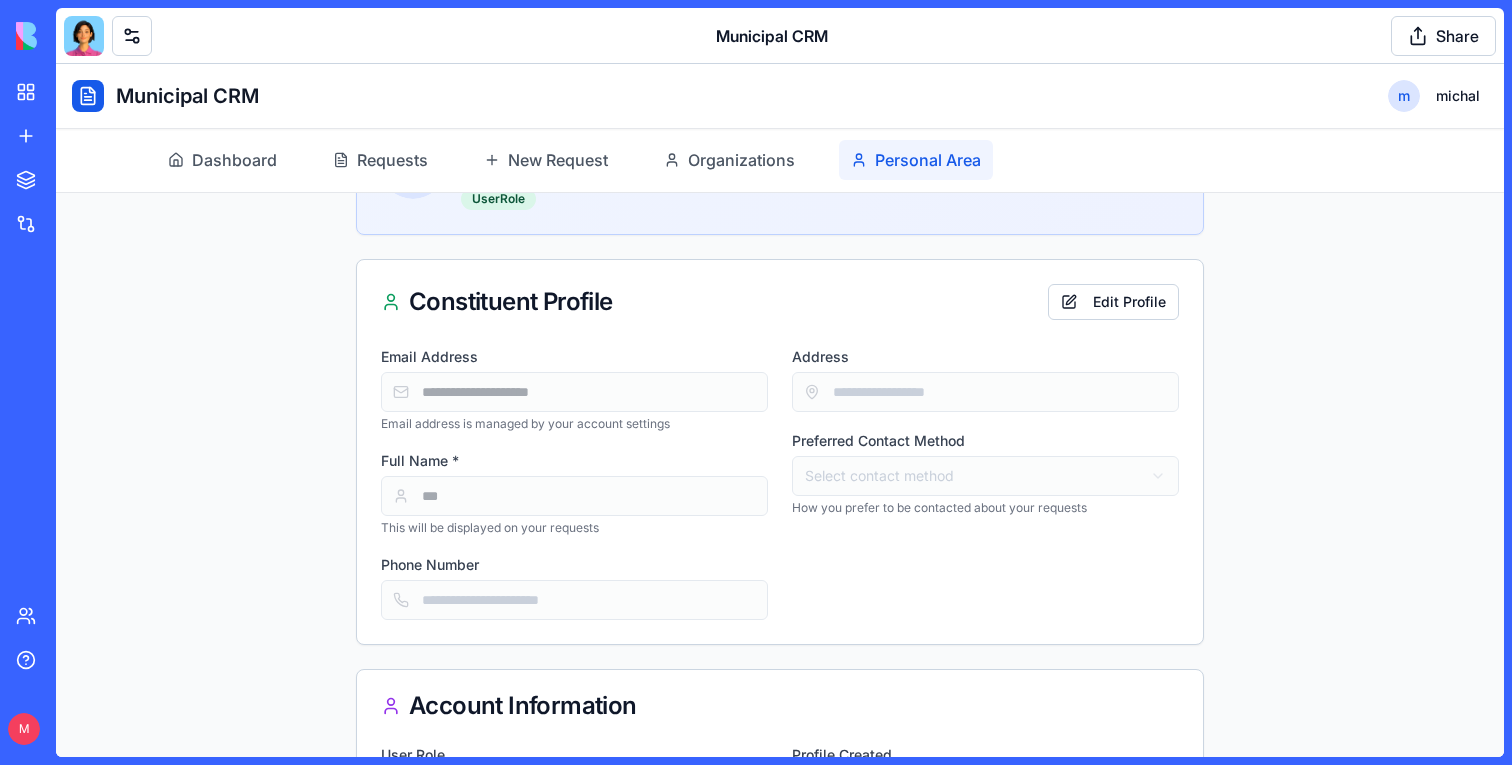 scroll, scrollTop: 204, scrollLeft: 0, axis: vertical 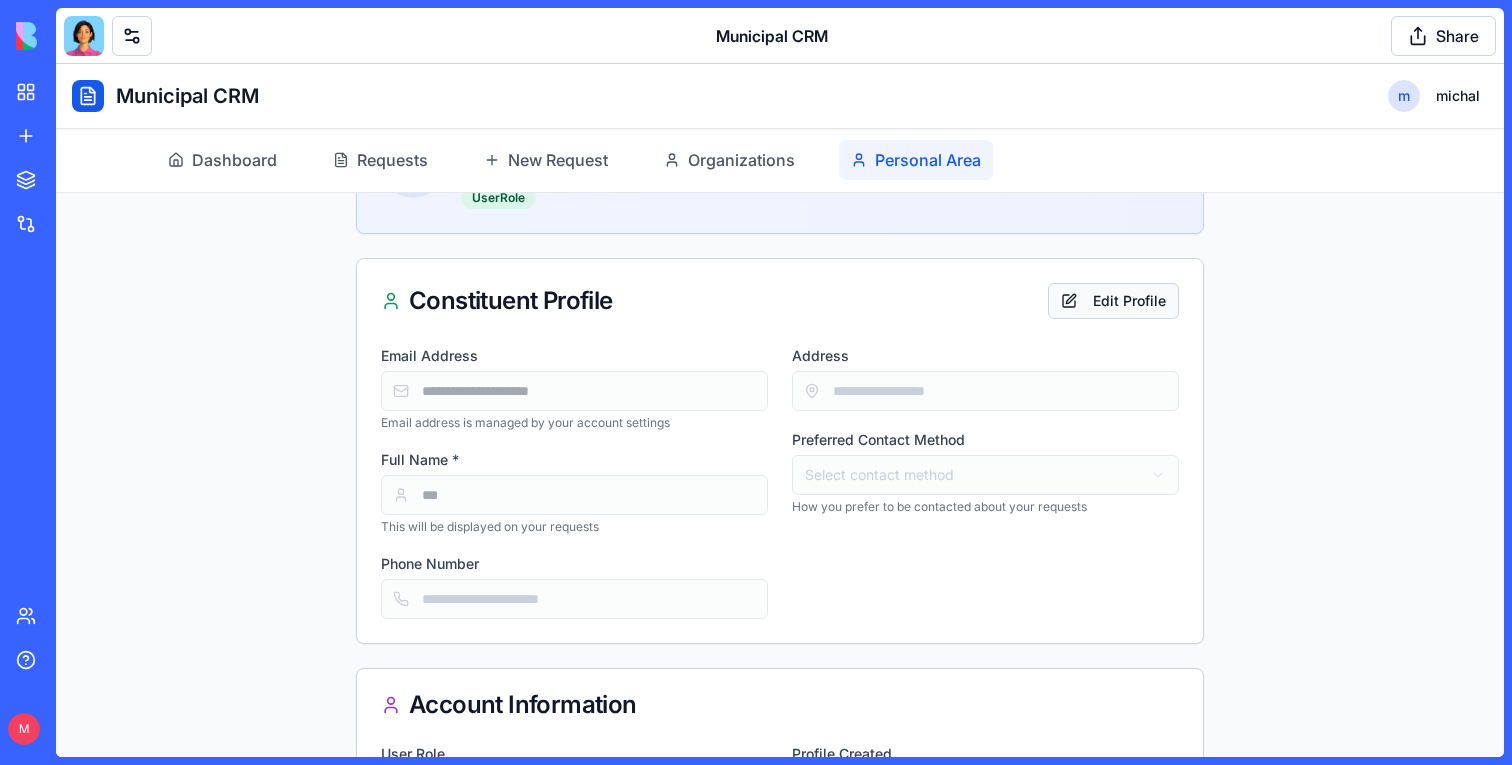 click on "Edit Profile" at bounding box center (1113, 301) 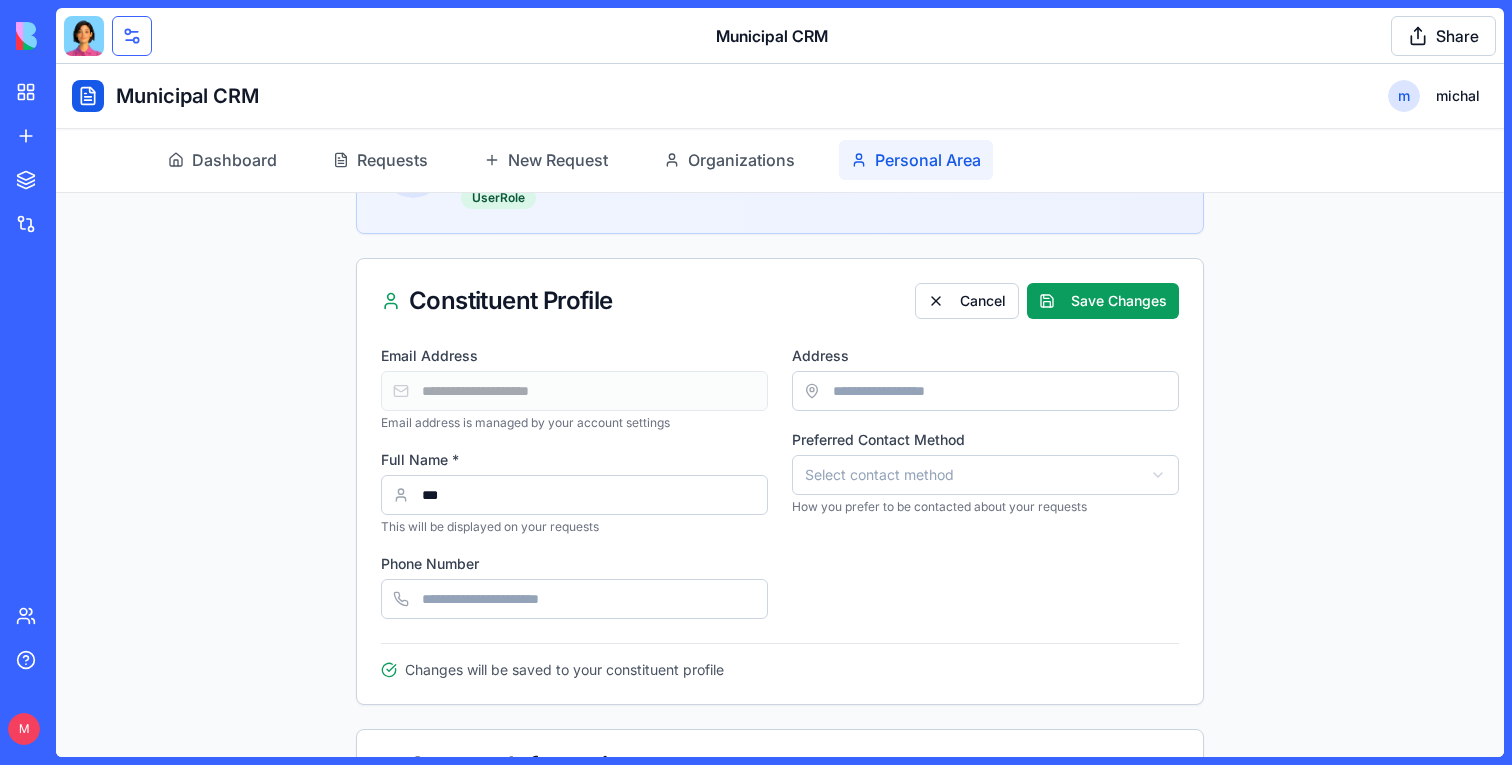 click at bounding box center (132, 36) 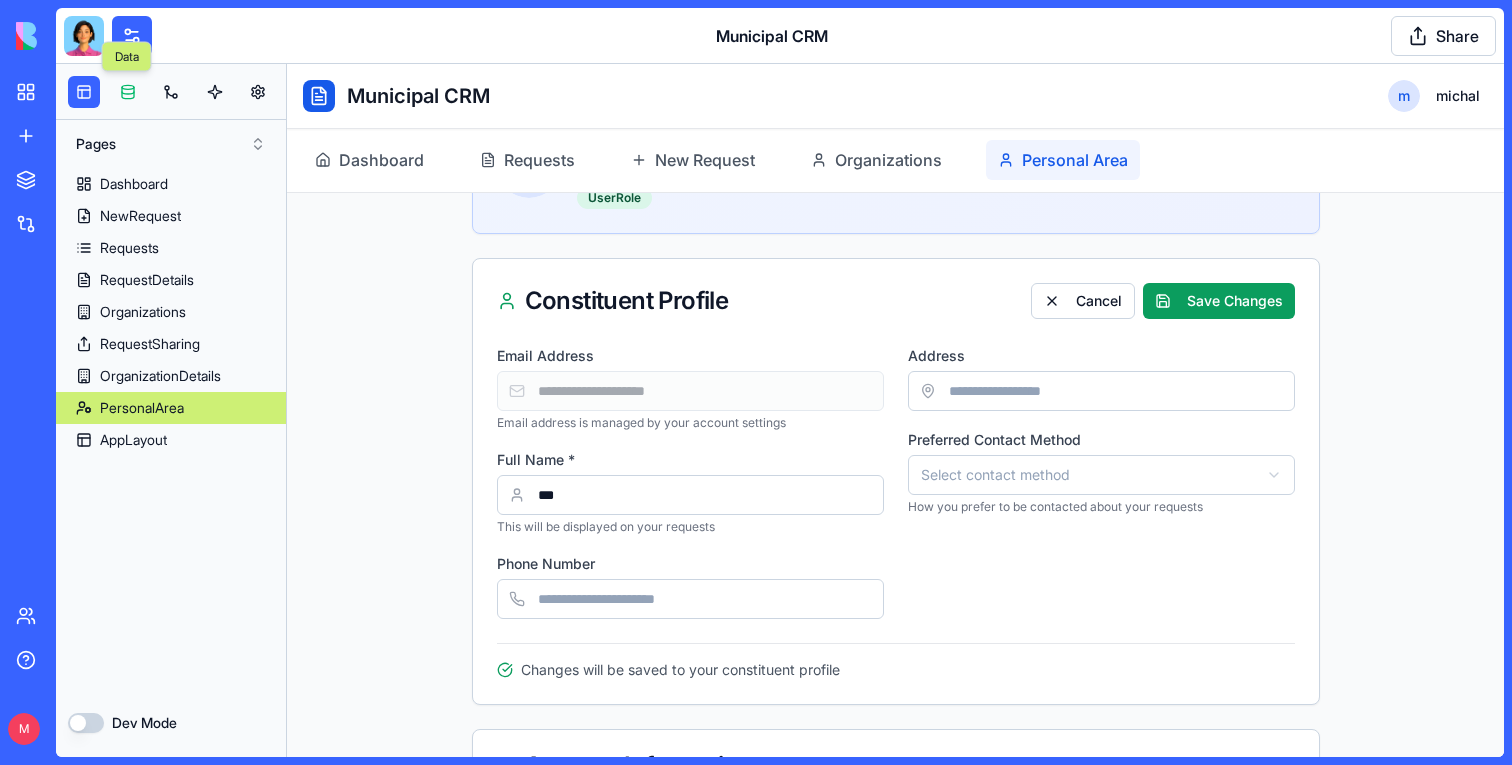 click at bounding box center (128, 92) 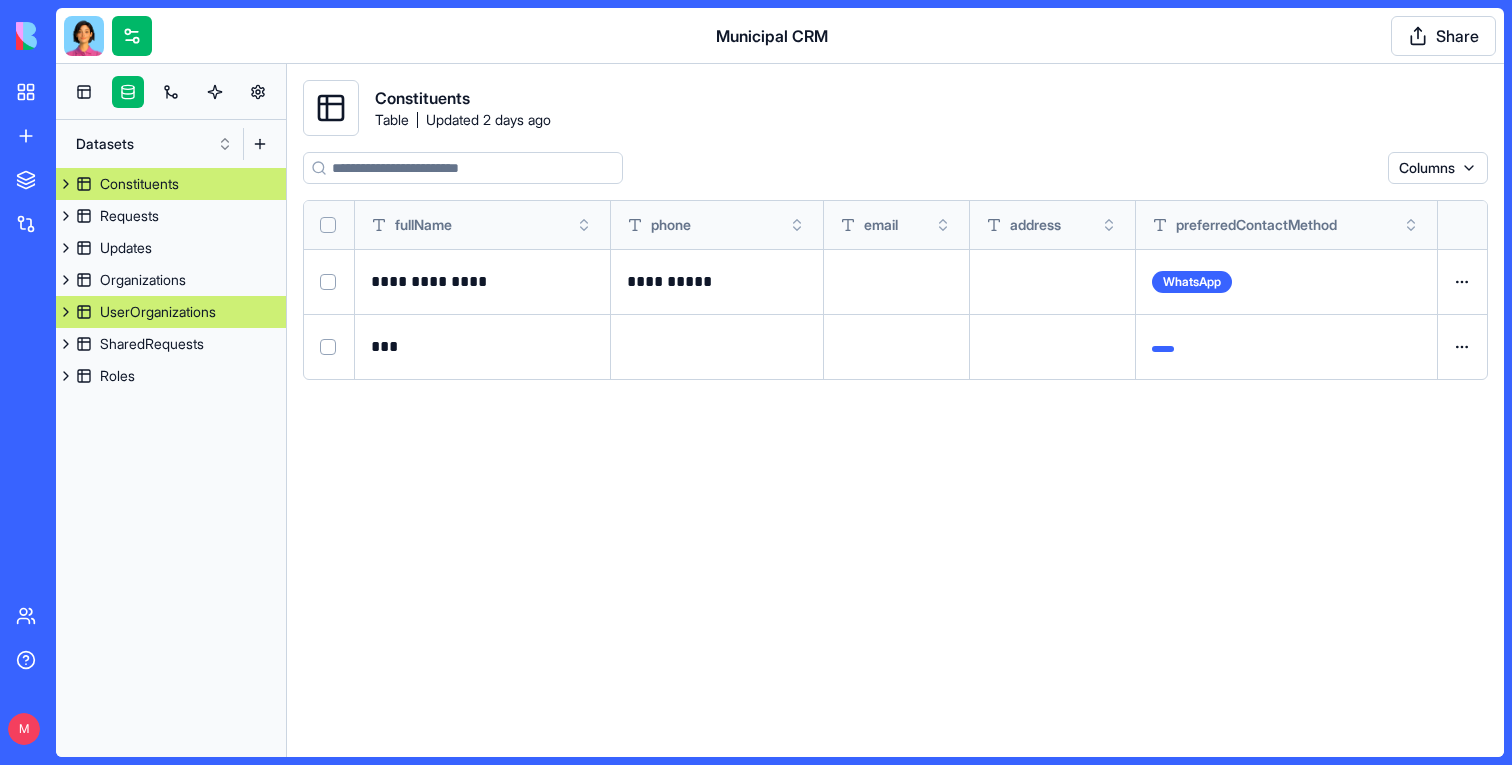 click on "UserOrganizations" at bounding box center (158, 312) 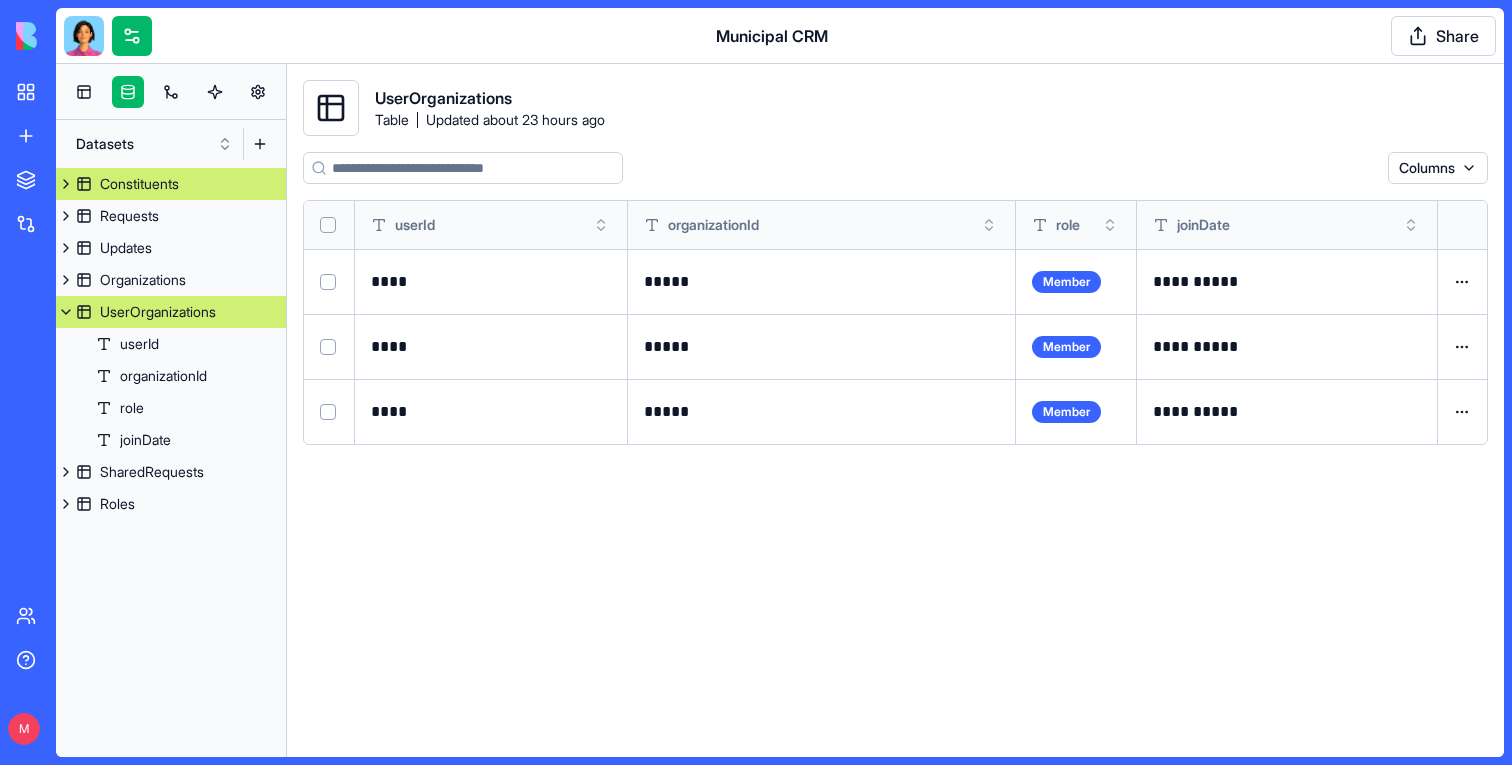 click on "Constituents" at bounding box center (139, 184) 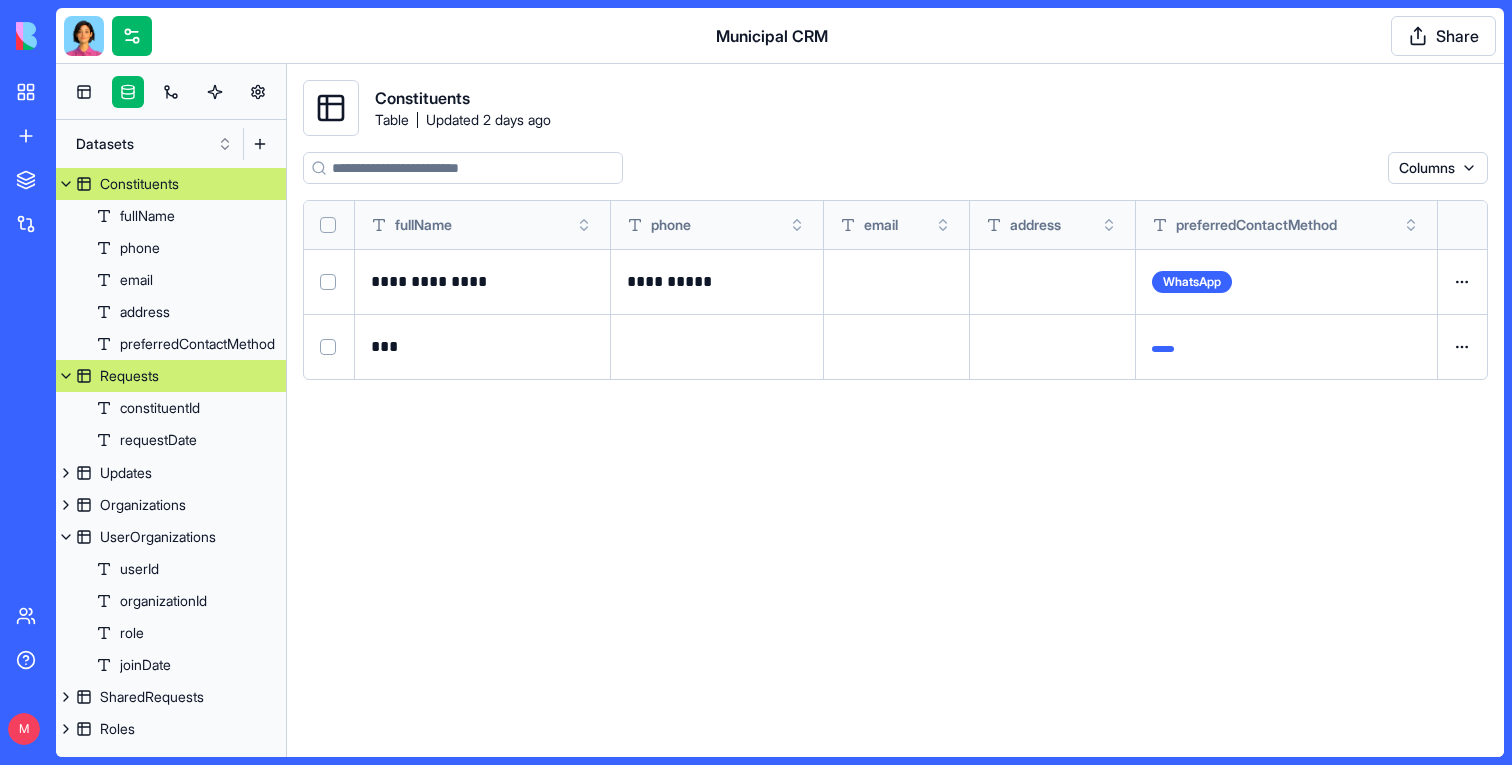 click on "Requests" at bounding box center [171, 376] 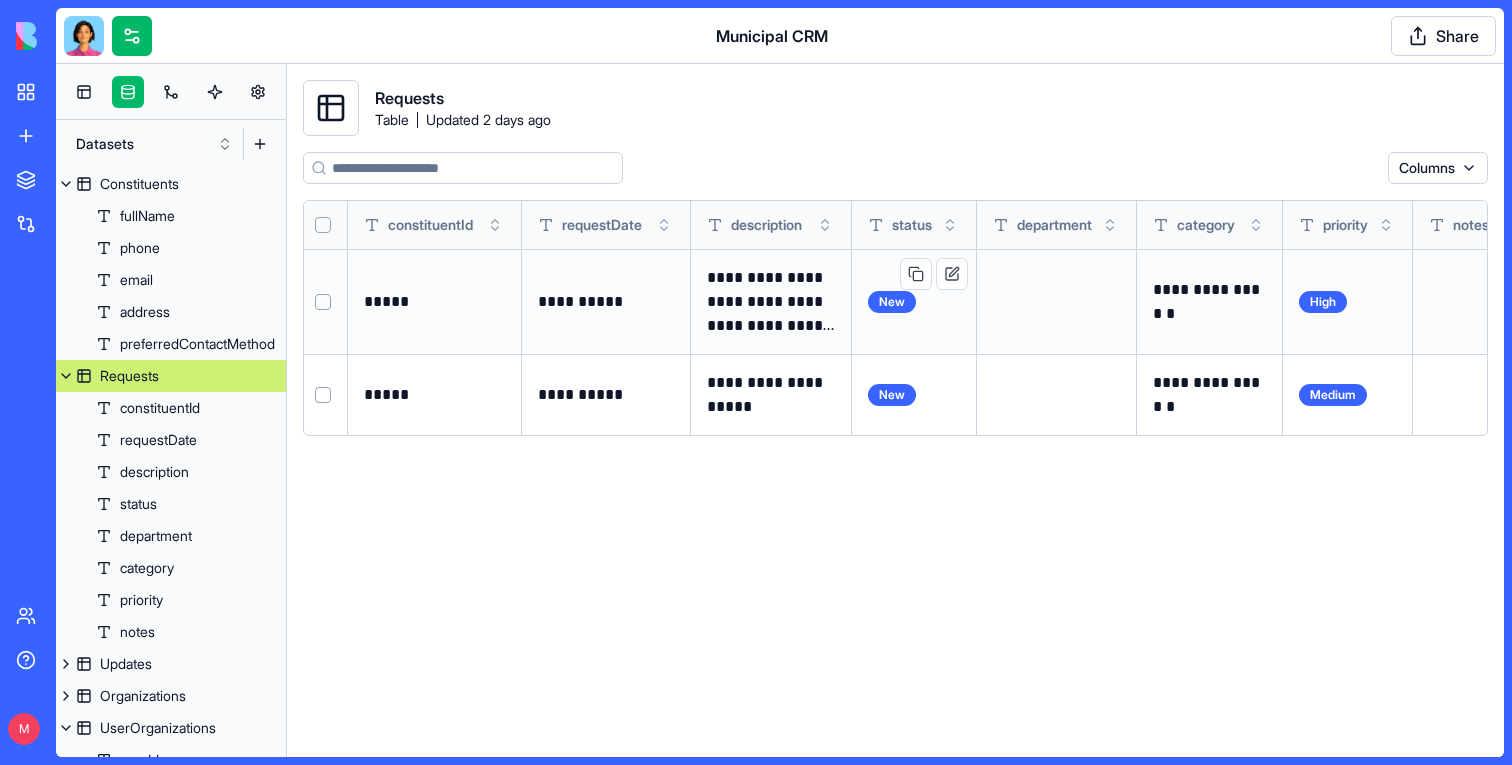 scroll, scrollTop: 0, scrollLeft: 0, axis: both 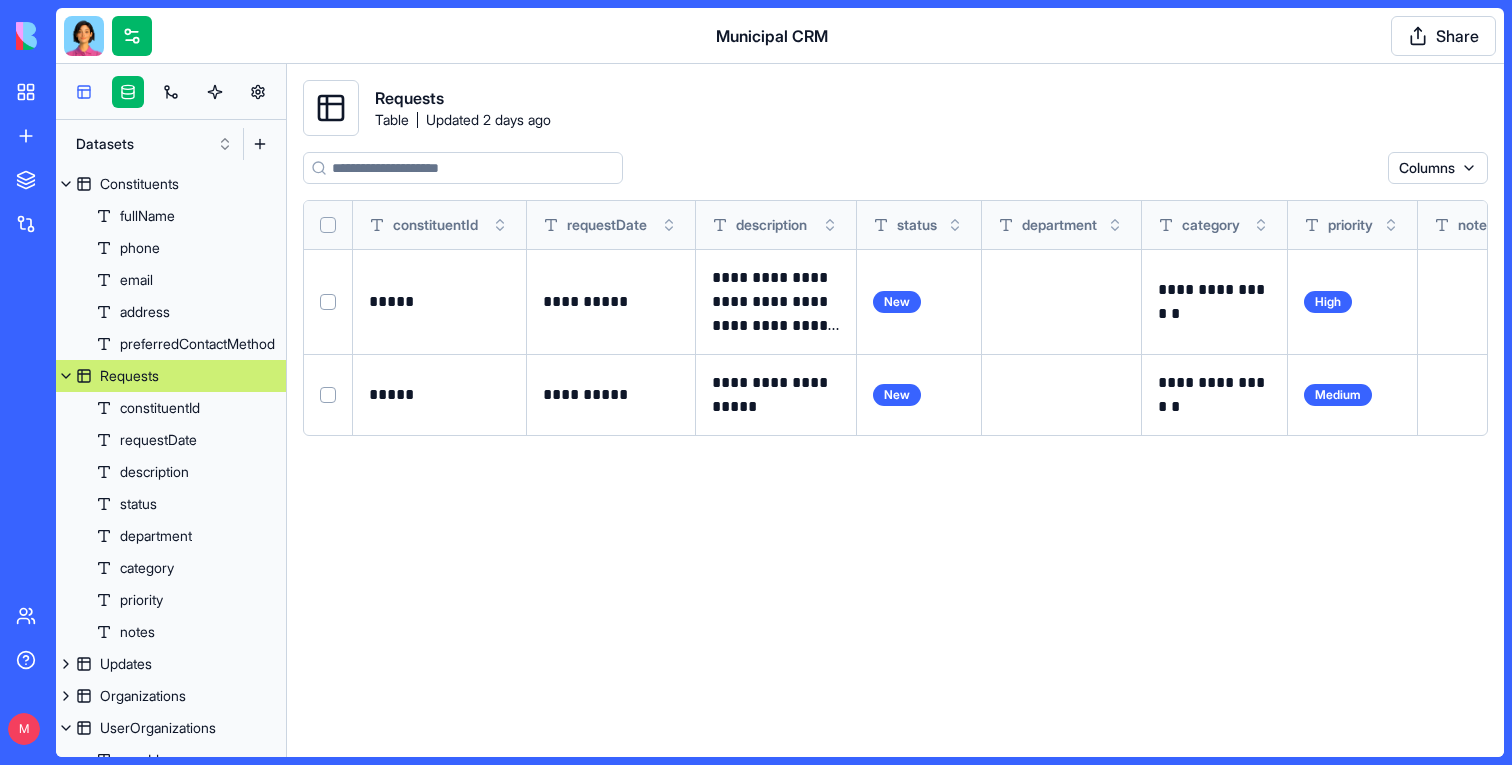 click at bounding box center [84, 92] 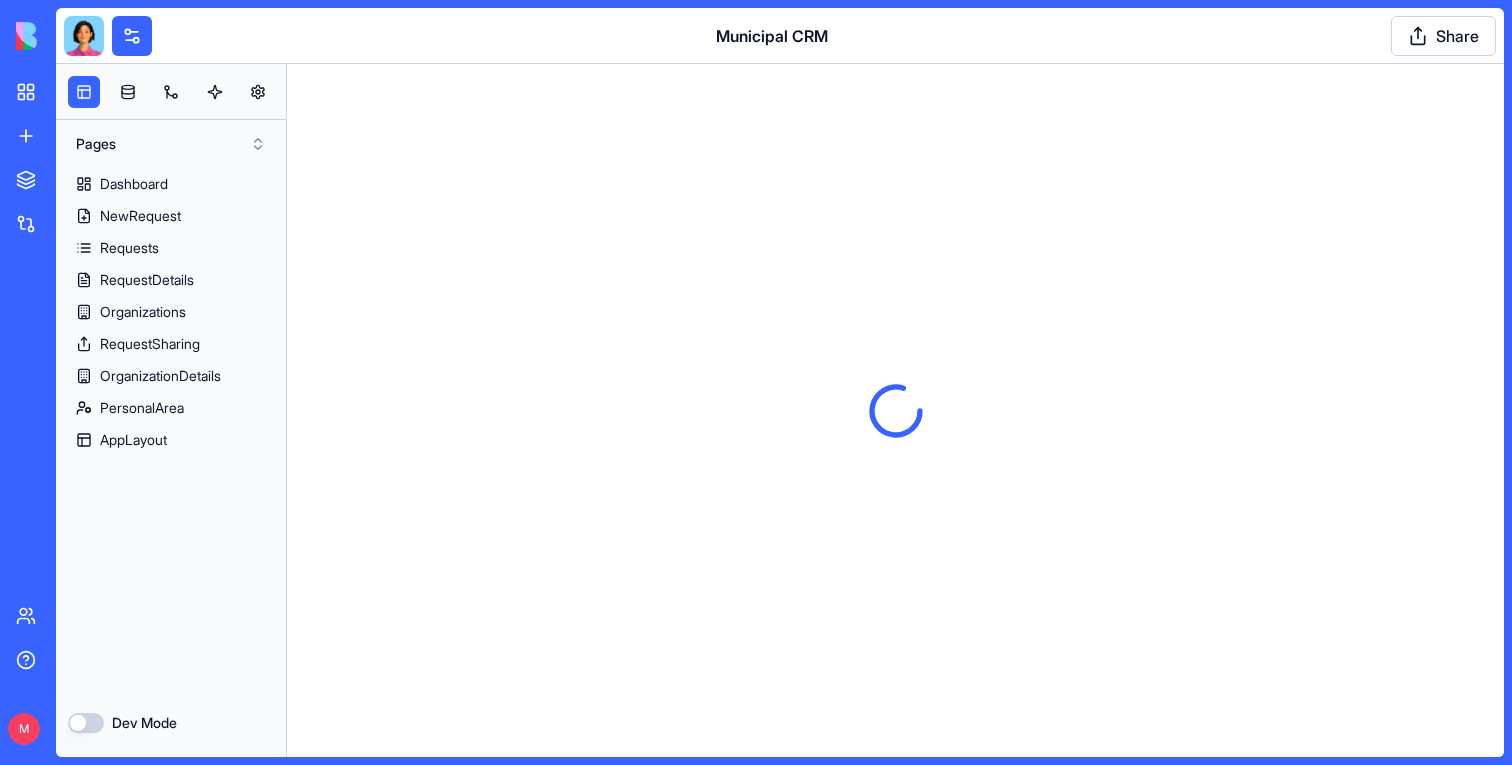 scroll, scrollTop: 0, scrollLeft: 0, axis: both 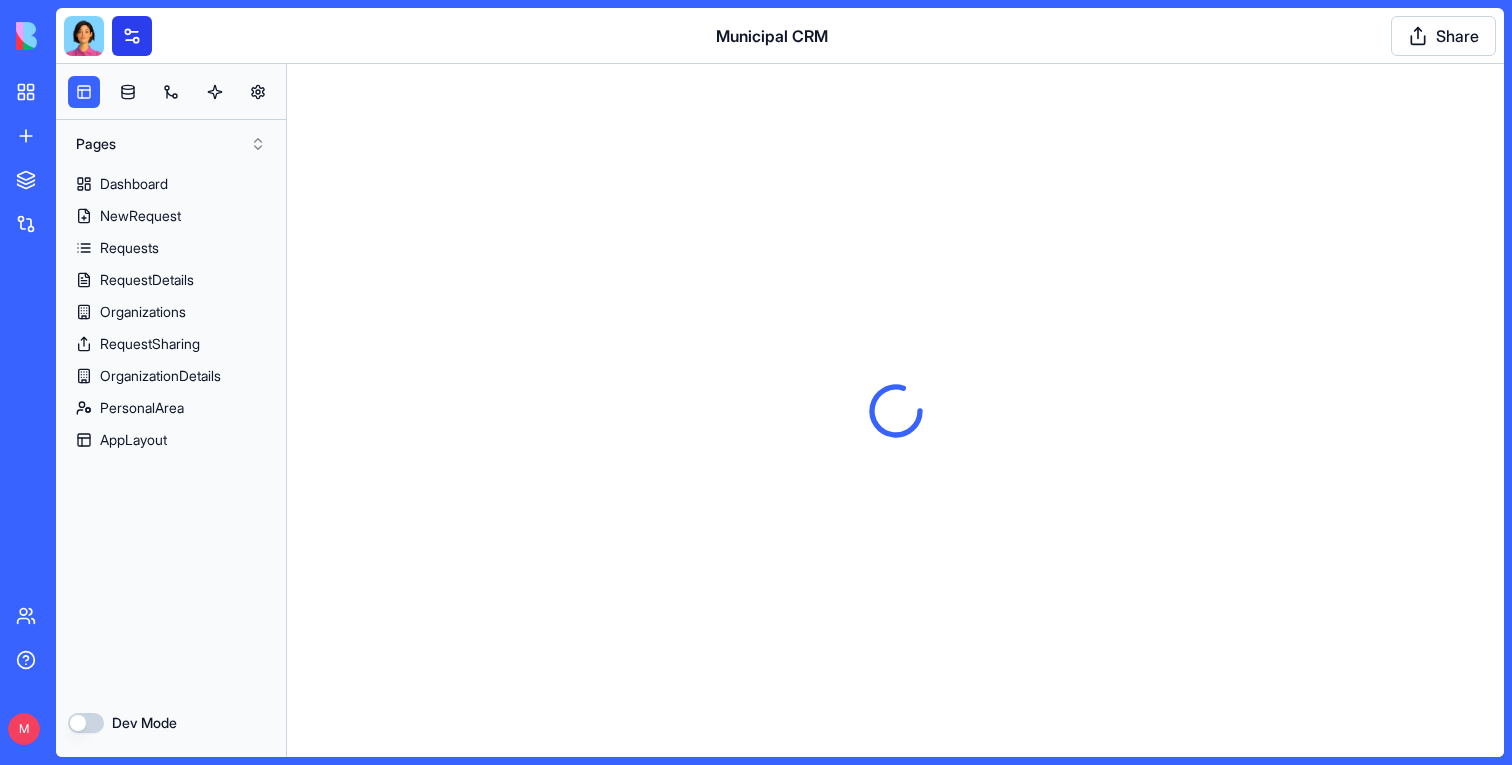click at bounding box center (132, 36) 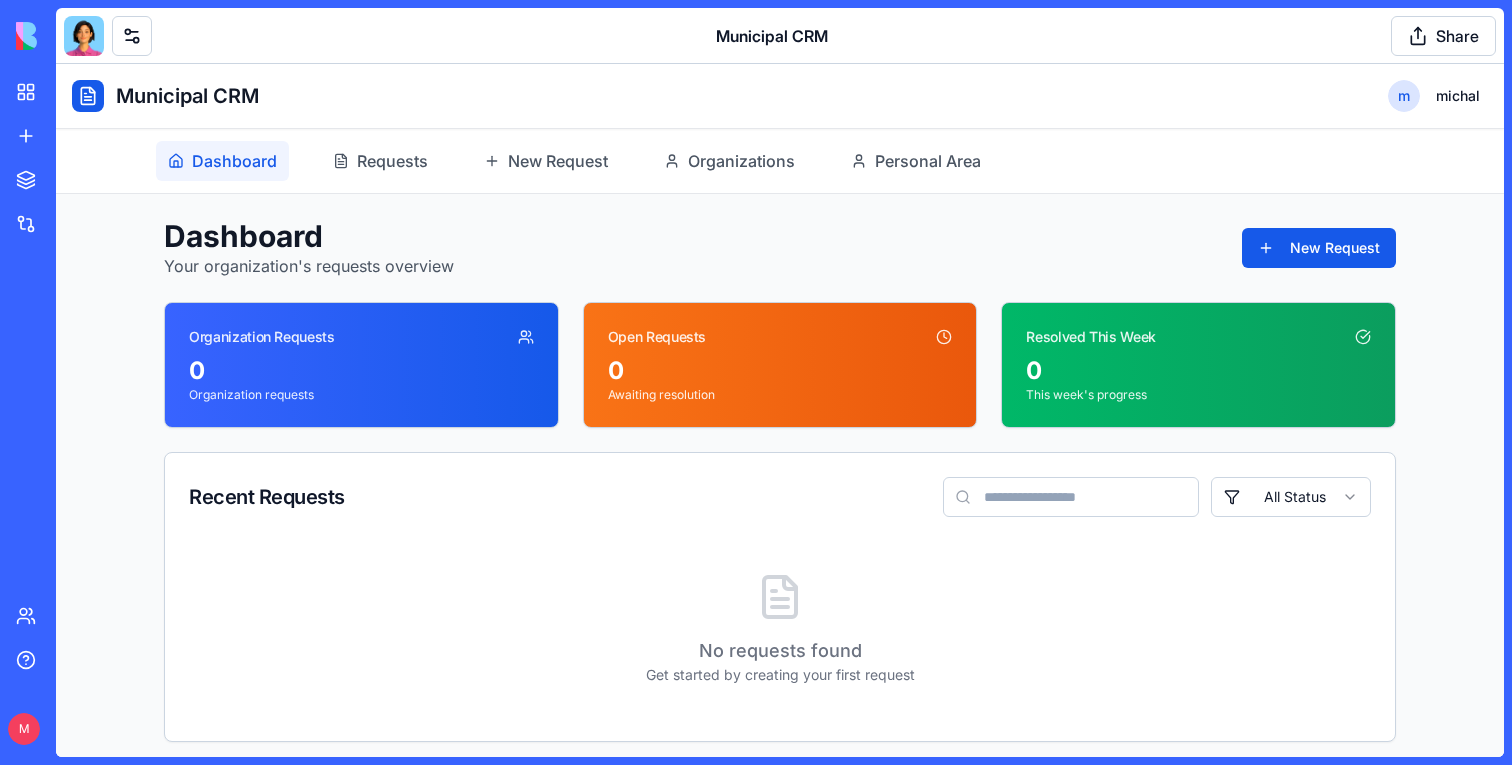 scroll, scrollTop: 25, scrollLeft: 0, axis: vertical 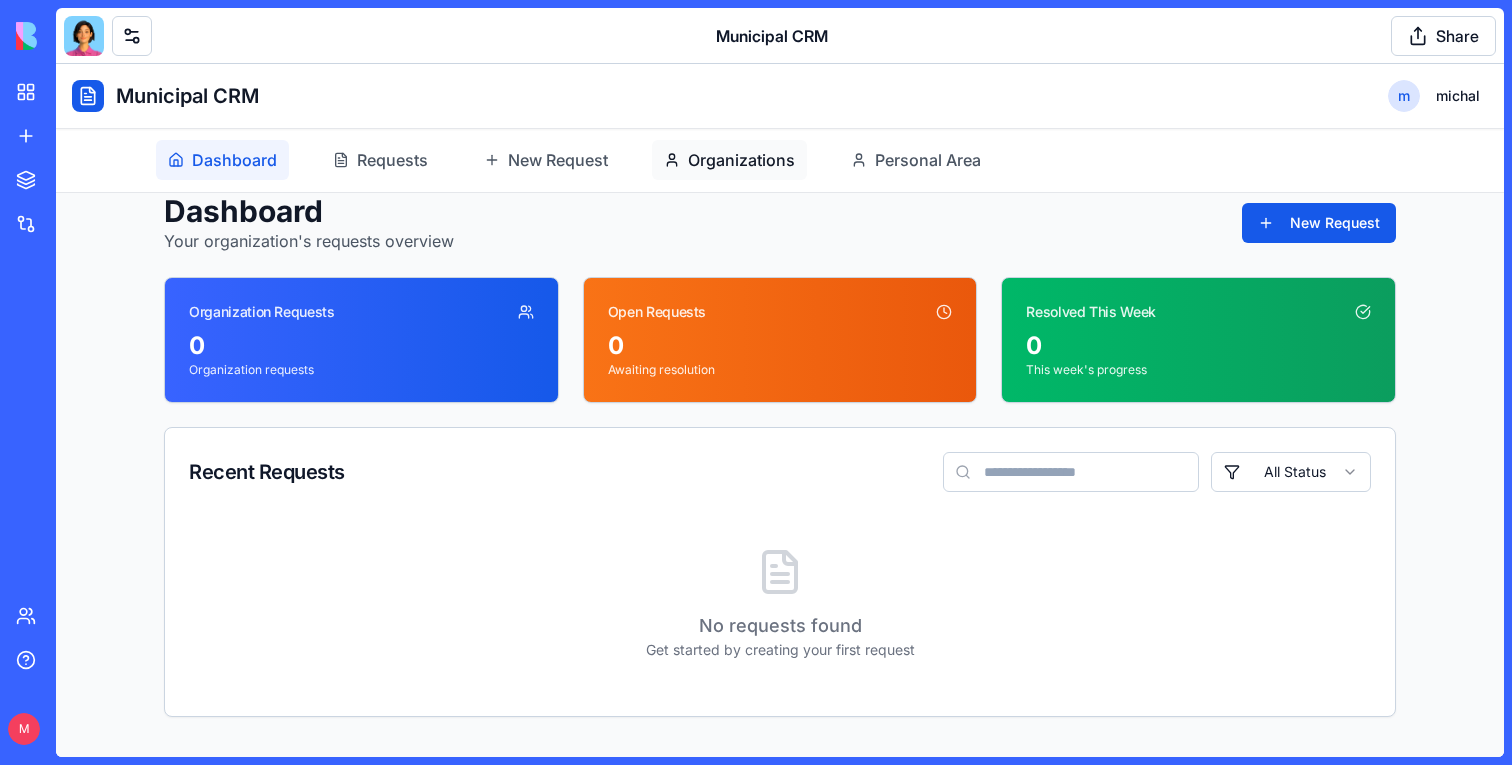 click on "Organizations" at bounding box center (741, 160) 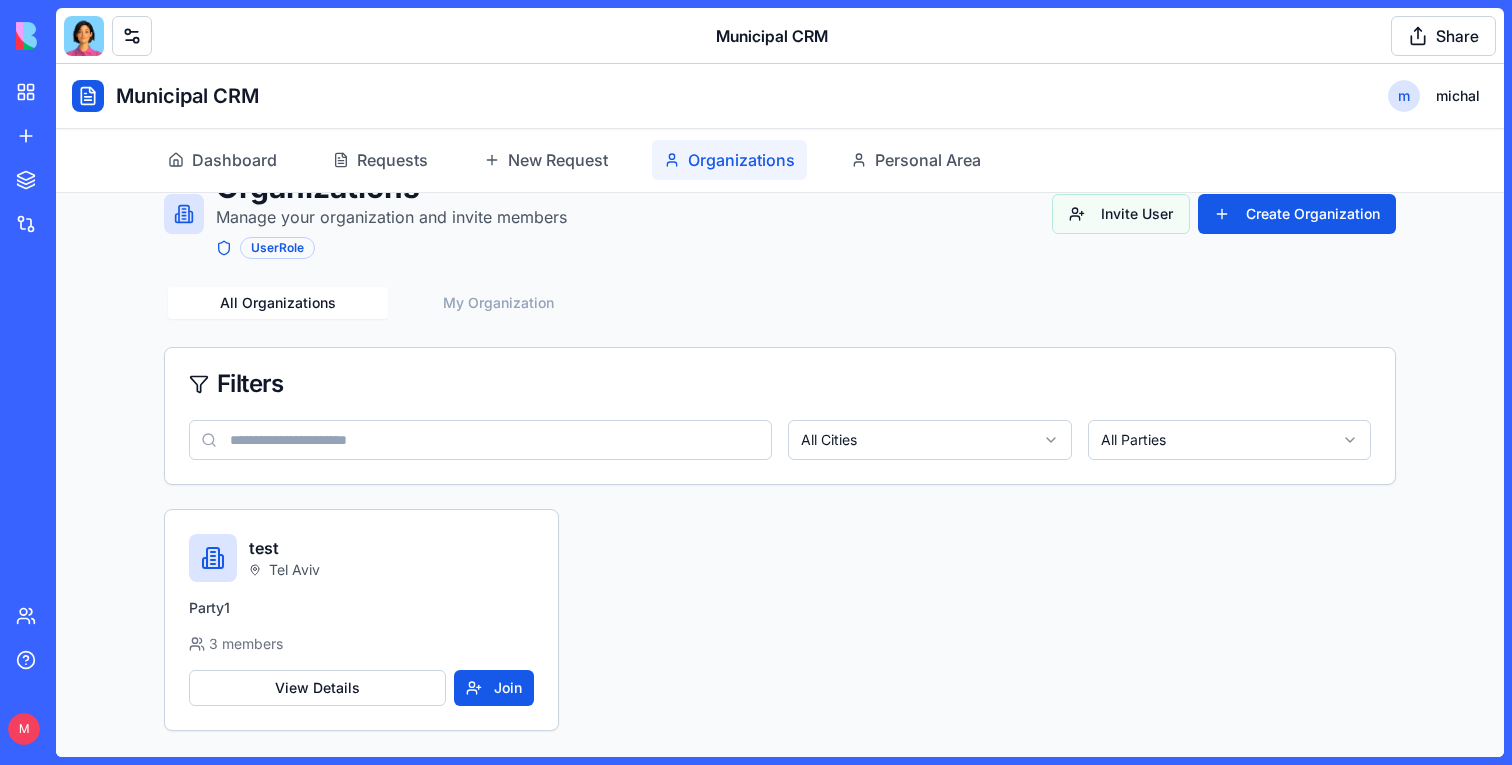 scroll, scrollTop: 63, scrollLeft: 0, axis: vertical 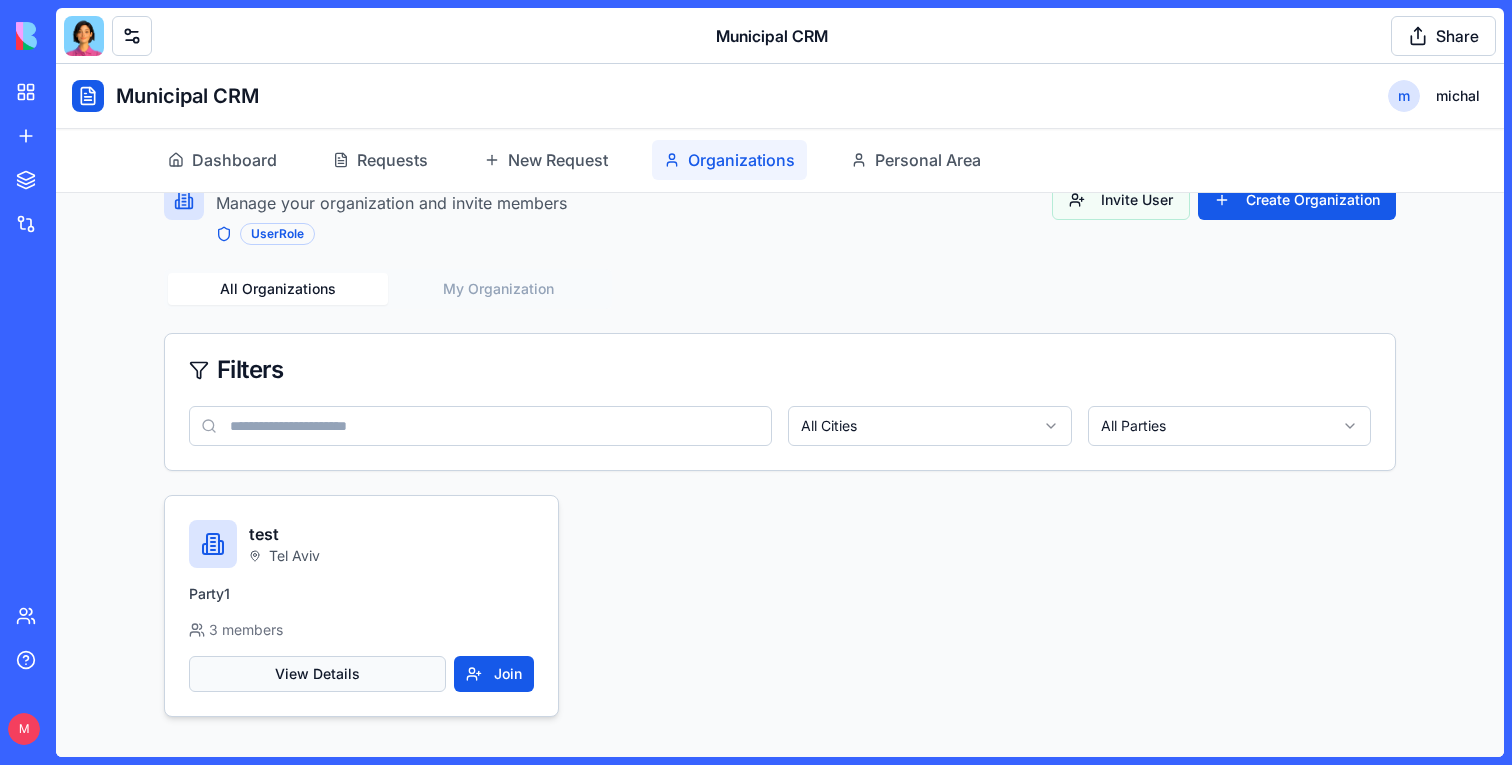 click on "View Details" at bounding box center (317, 674) 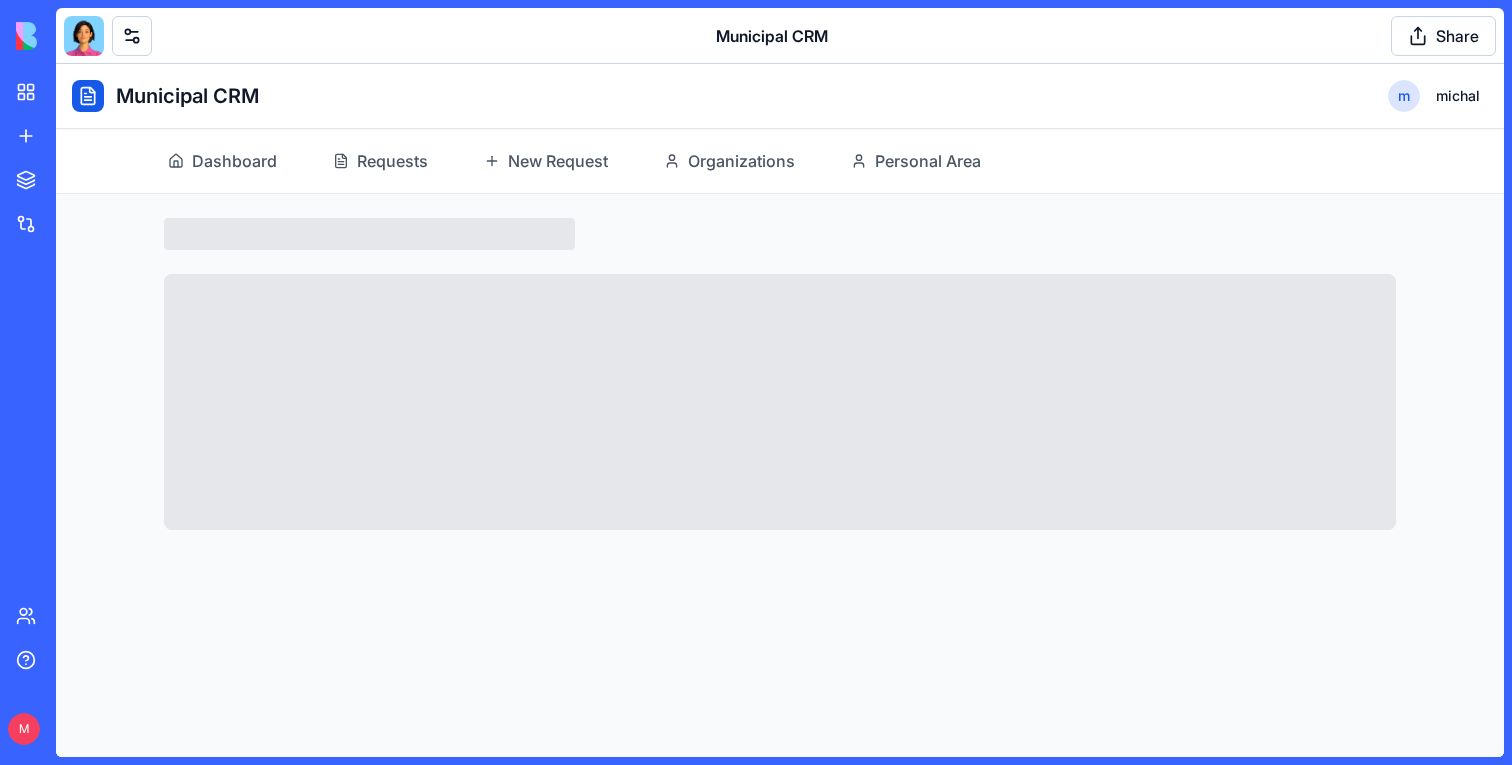 scroll, scrollTop: 0, scrollLeft: 0, axis: both 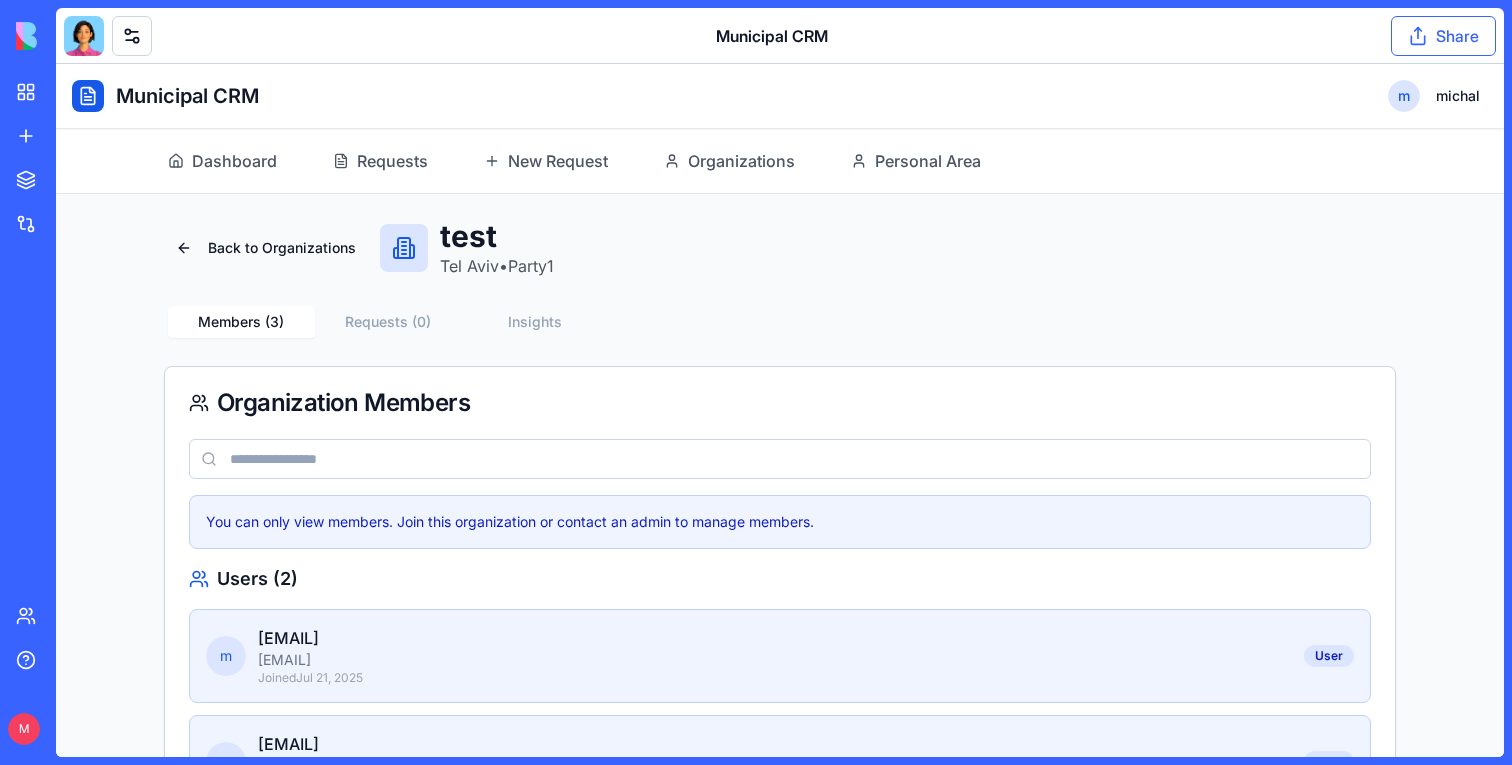 click on "Share" at bounding box center [1443, 36] 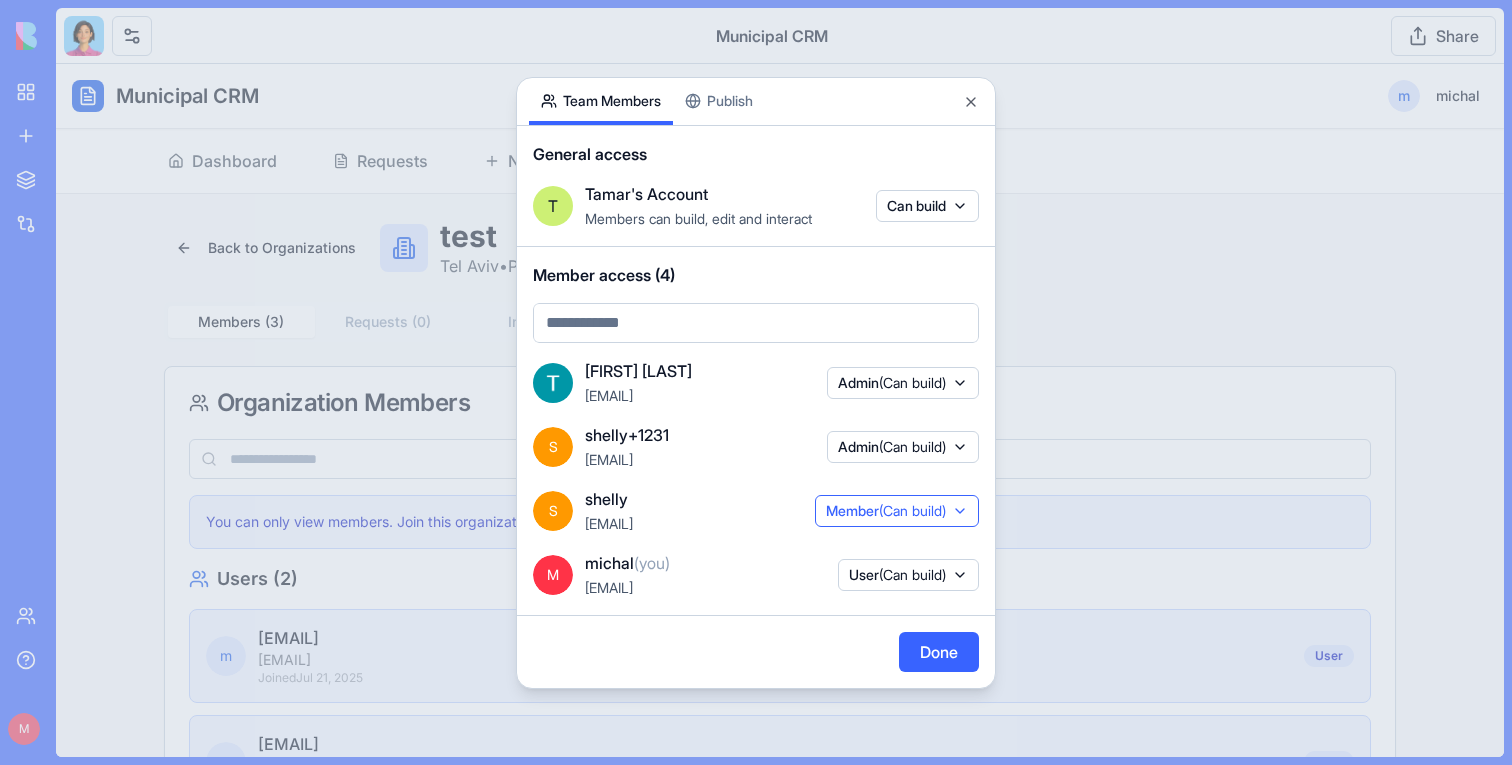 click on "(Can build)" at bounding box center [912, 510] 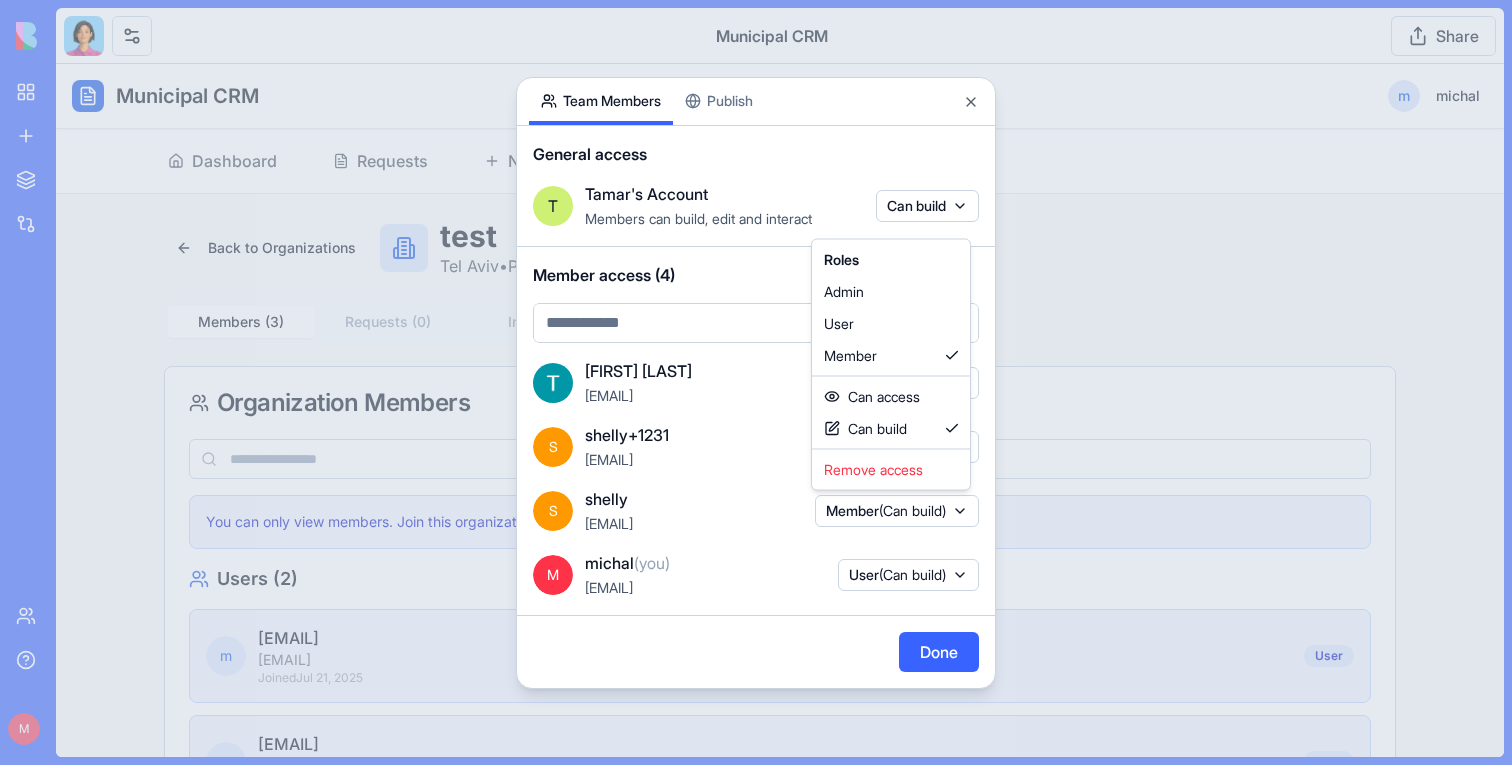 click at bounding box center (756, 382) 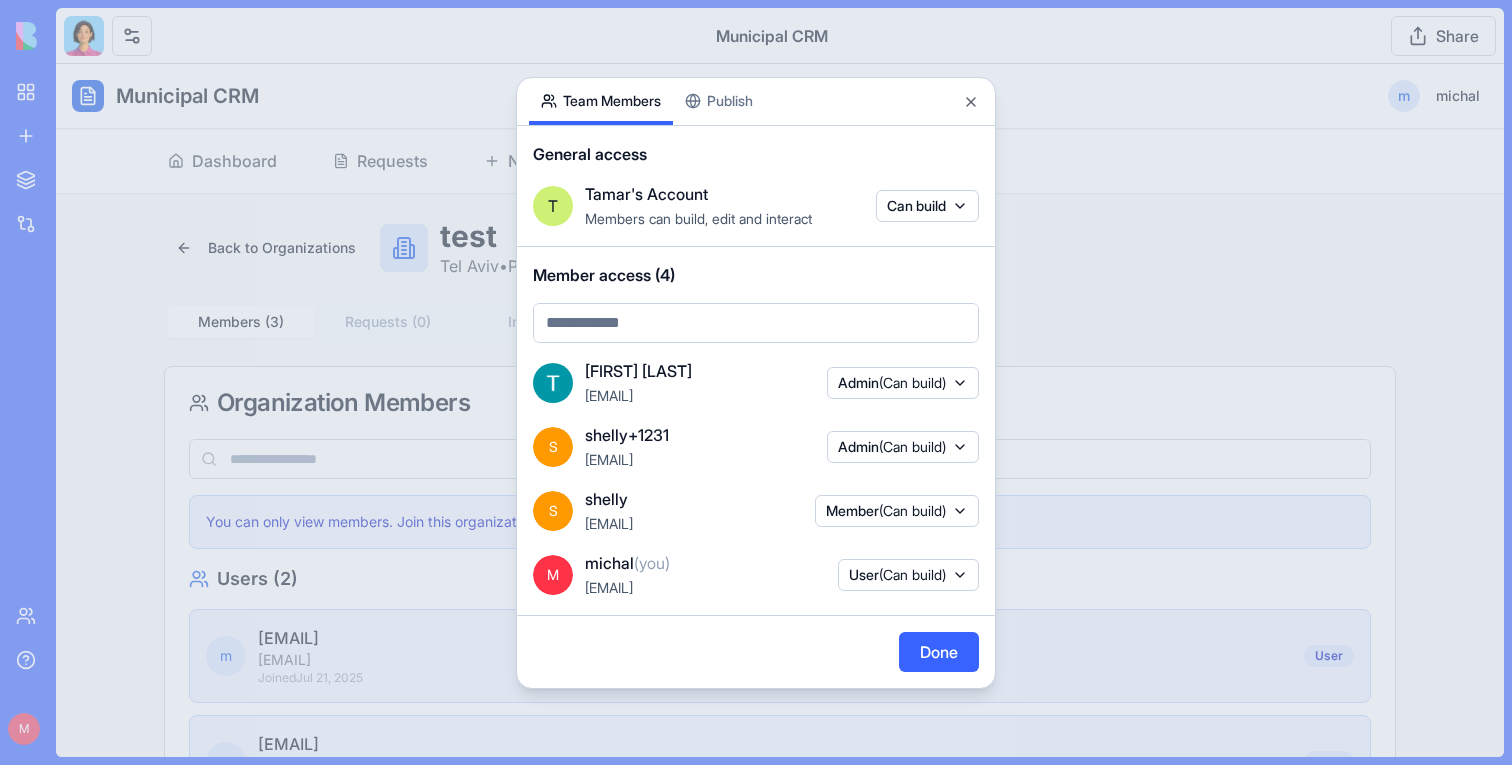 click at bounding box center (756, 382) 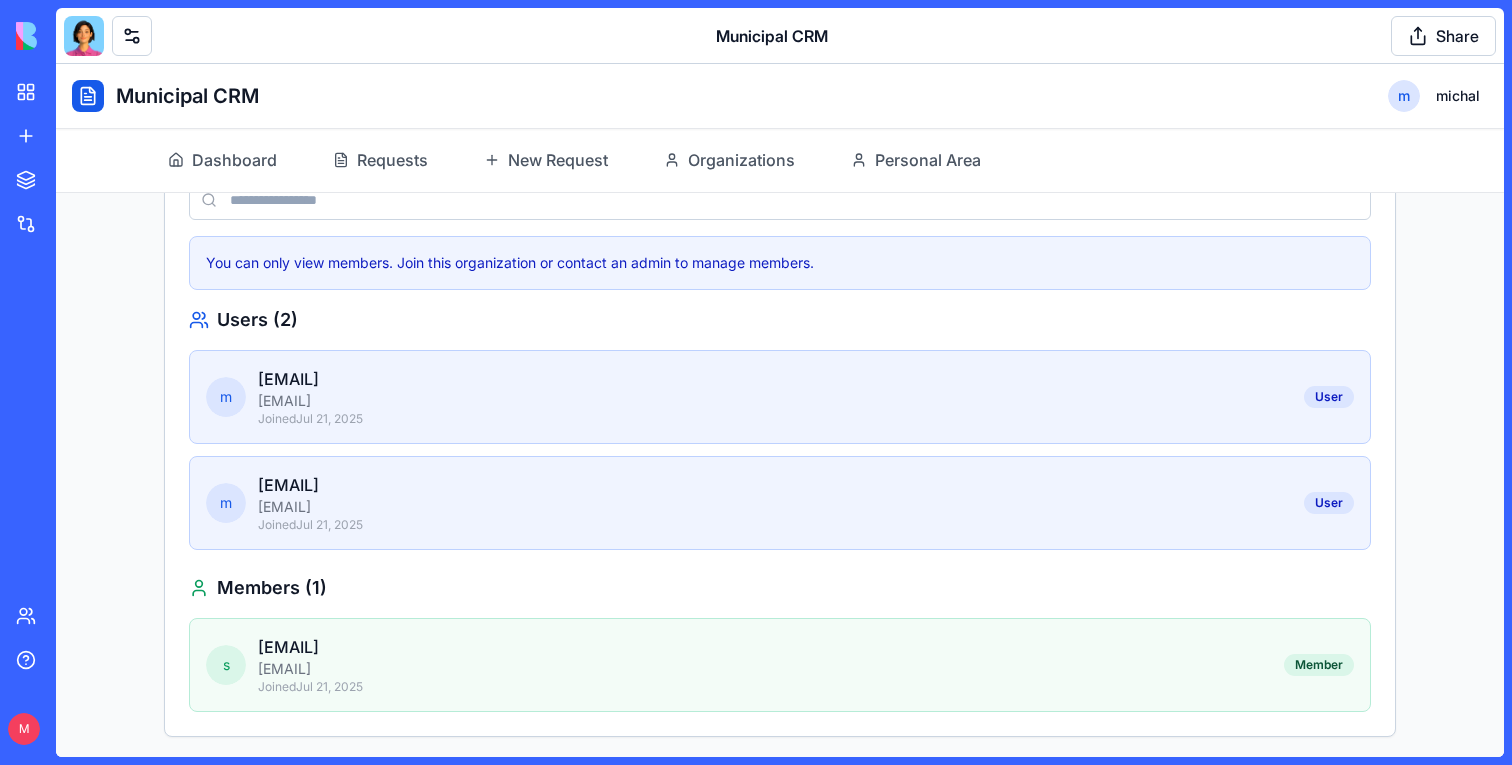 scroll, scrollTop: 272, scrollLeft: 0, axis: vertical 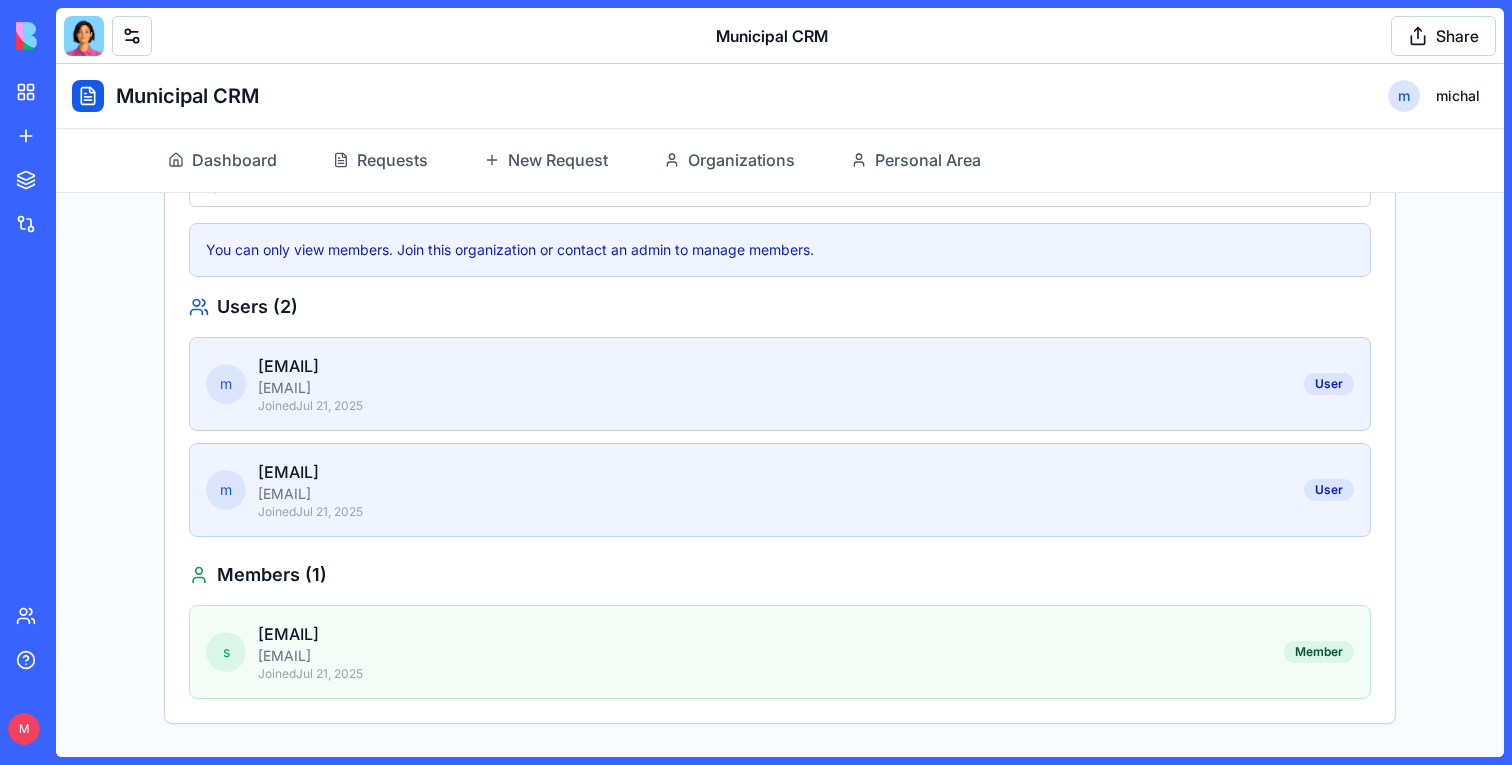 click at bounding box center [84, 36] 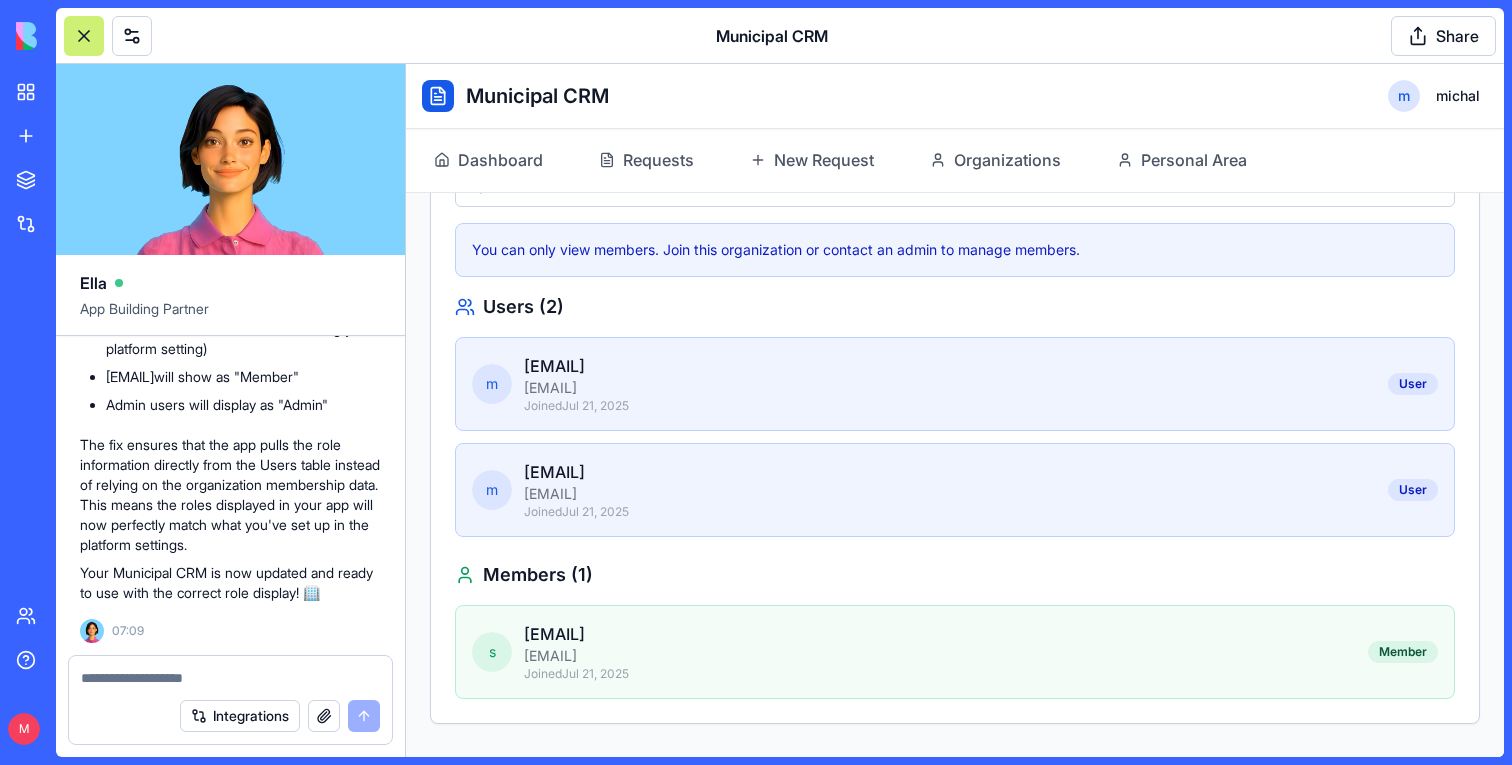 scroll, scrollTop: 58311, scrollLeft: 0, axis: vertical 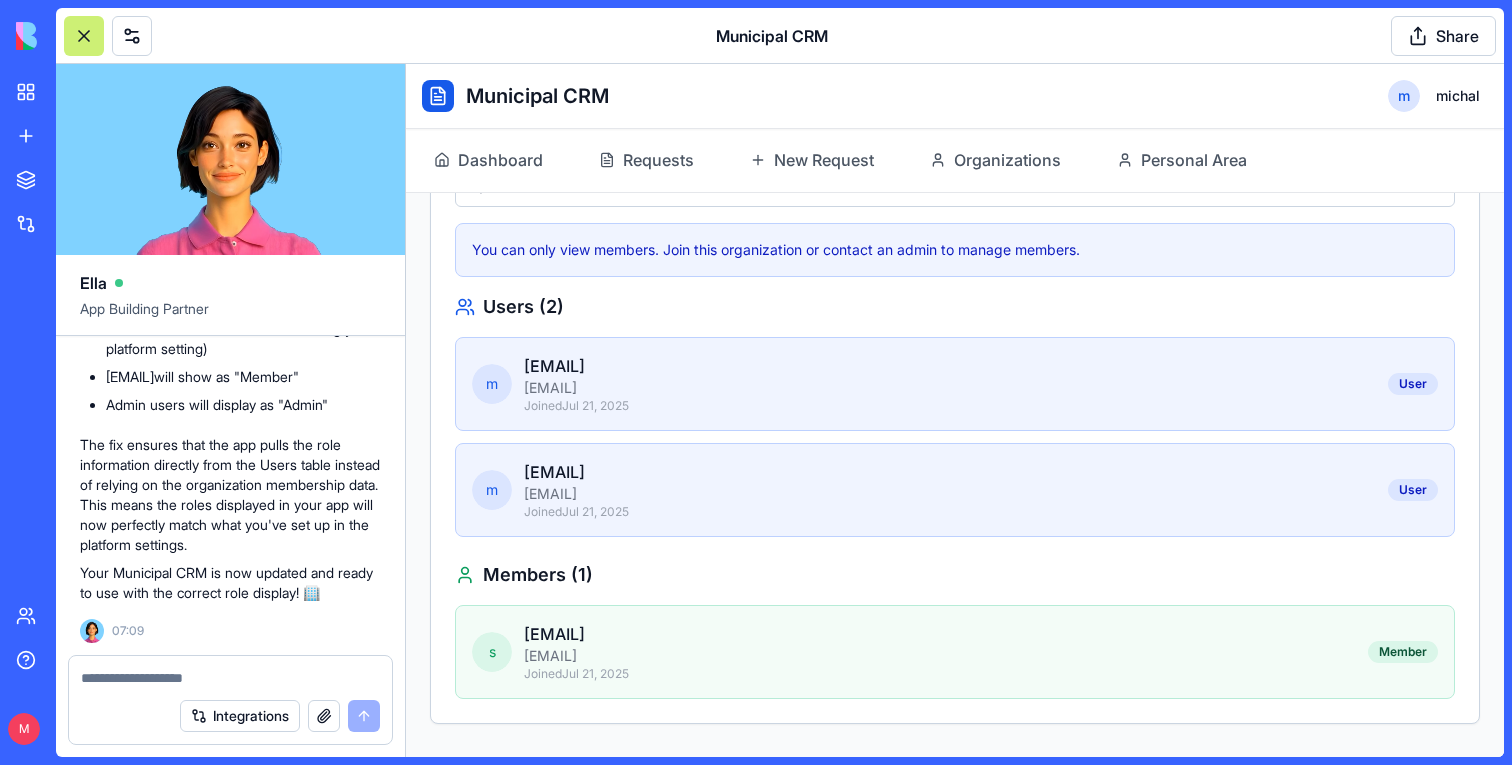 click on "Members ( 1 )" at bounding box center (955, 575) 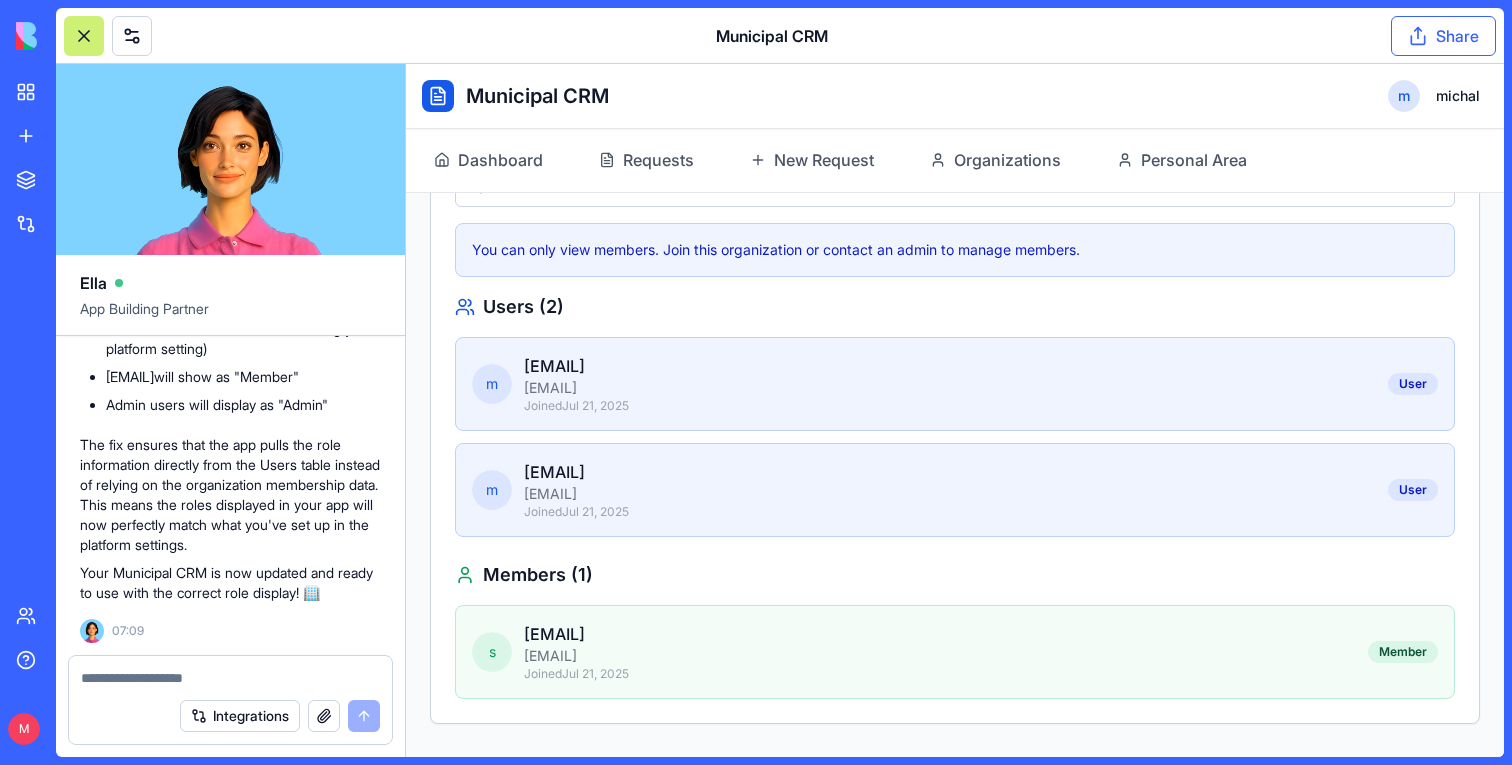 click on "Share" at bounding box center (1443, 36) 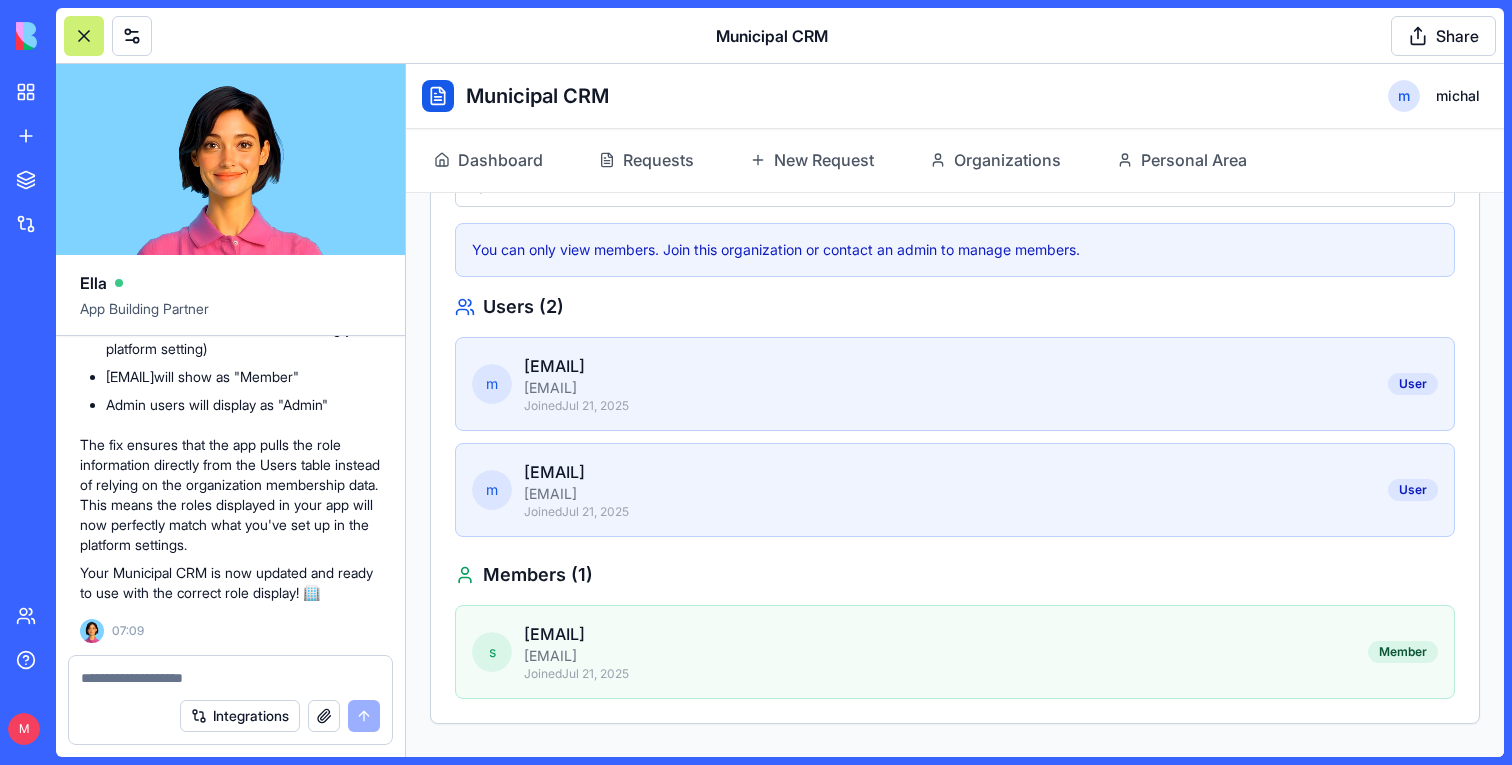 scroll, scrollTop: 279, scrollLeft: 0, axis: vertical 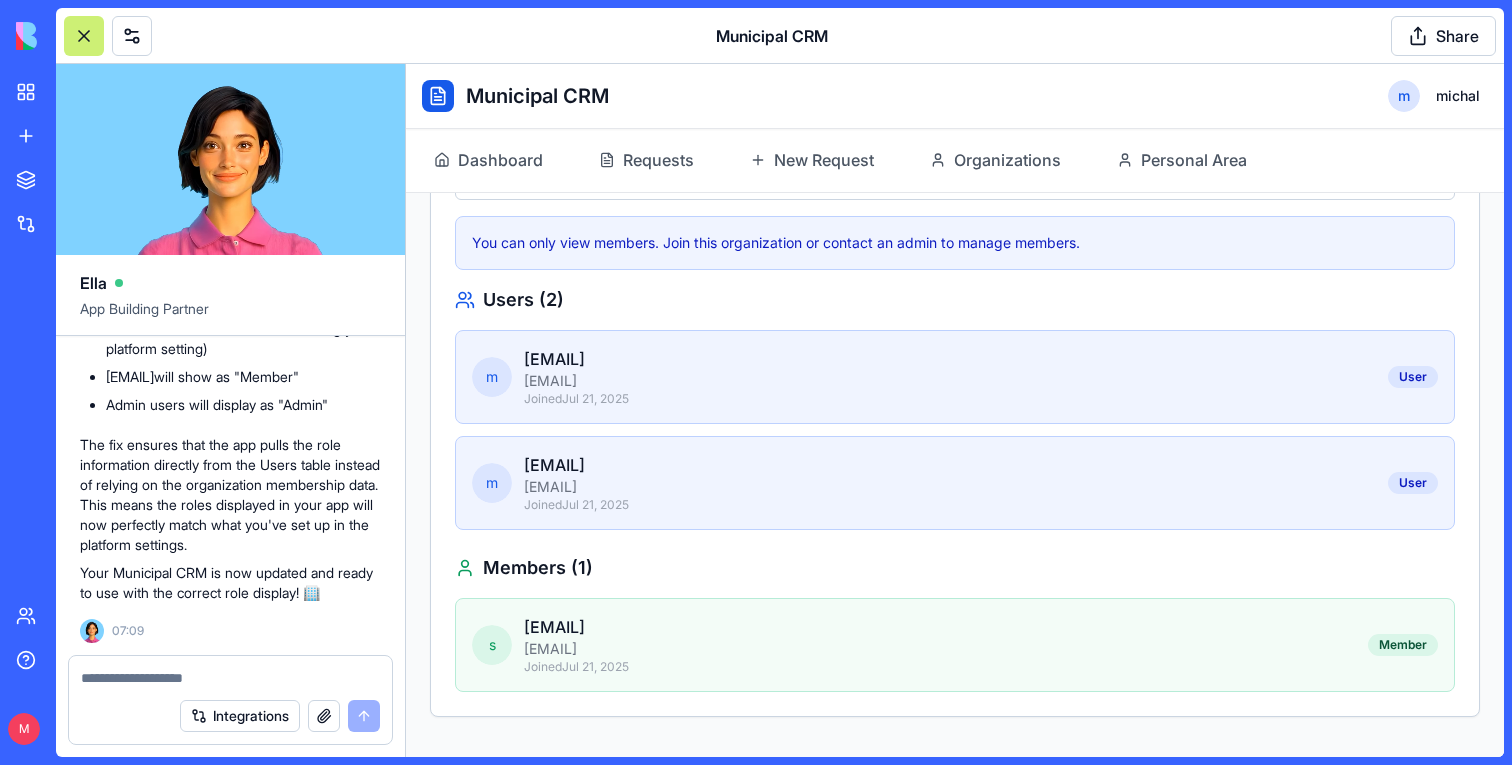 click at bounding box center (84, 36) 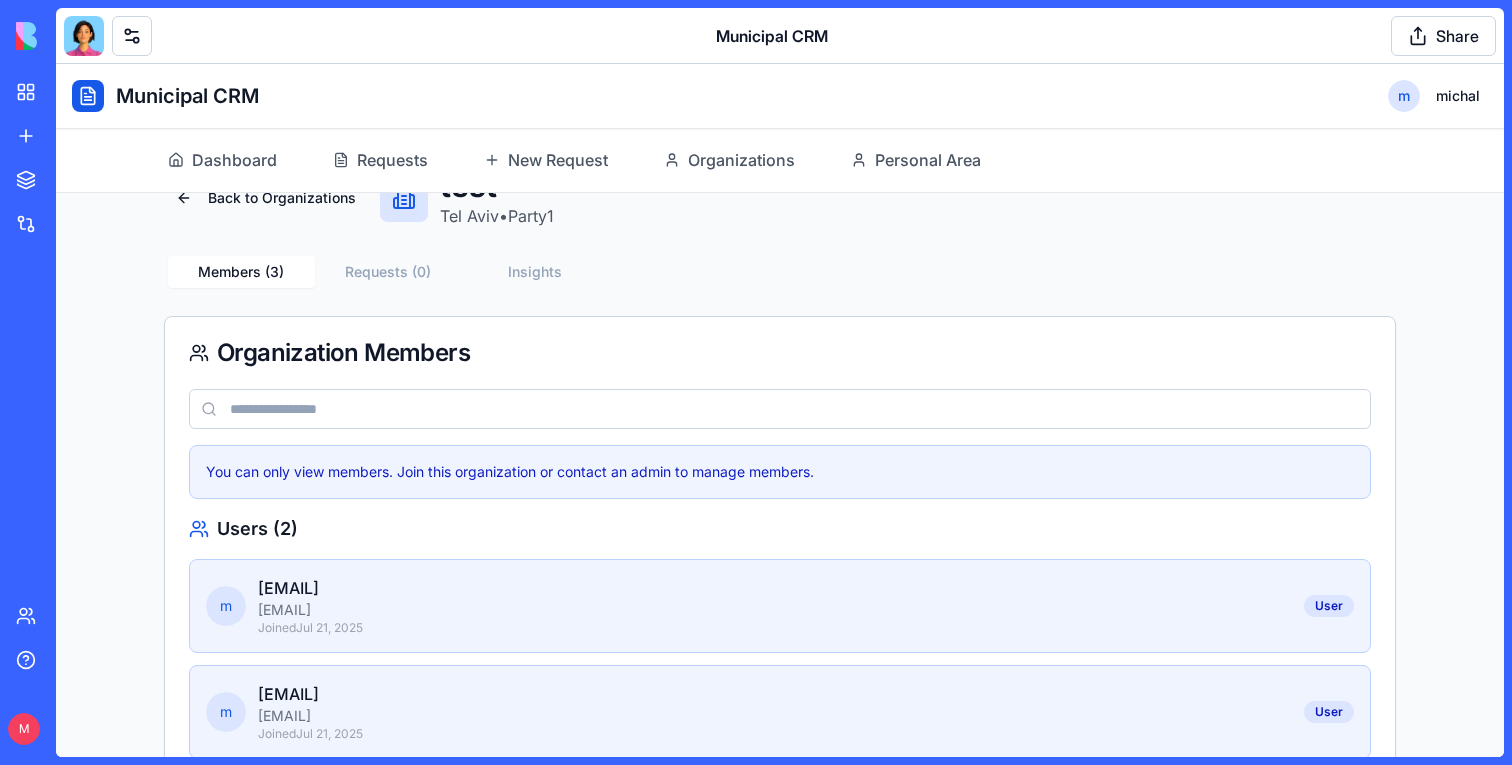 scroll, scrollTop: 0, scrollLeft: 0, axis: both 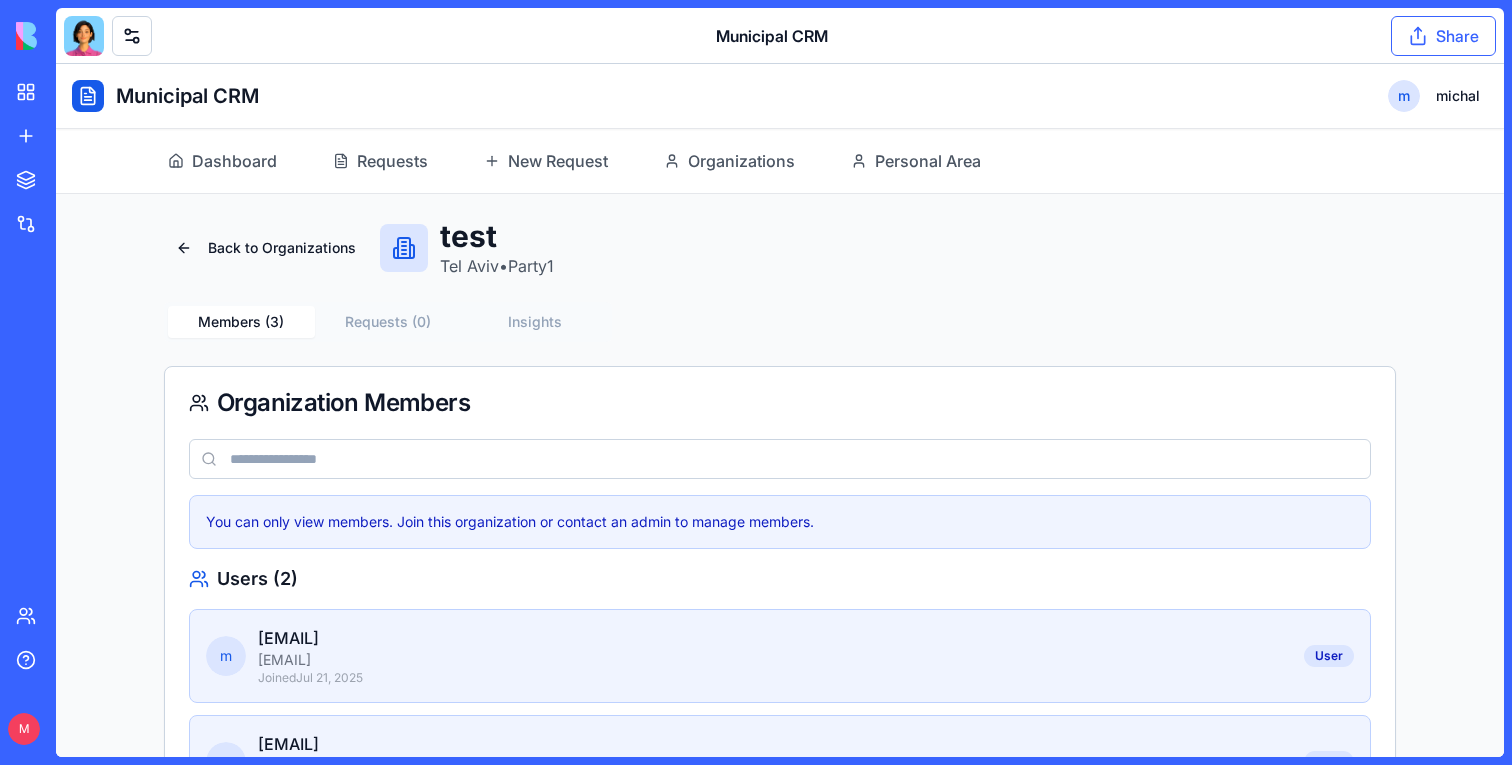 click on "Share" at bounding box center (1443, 36) 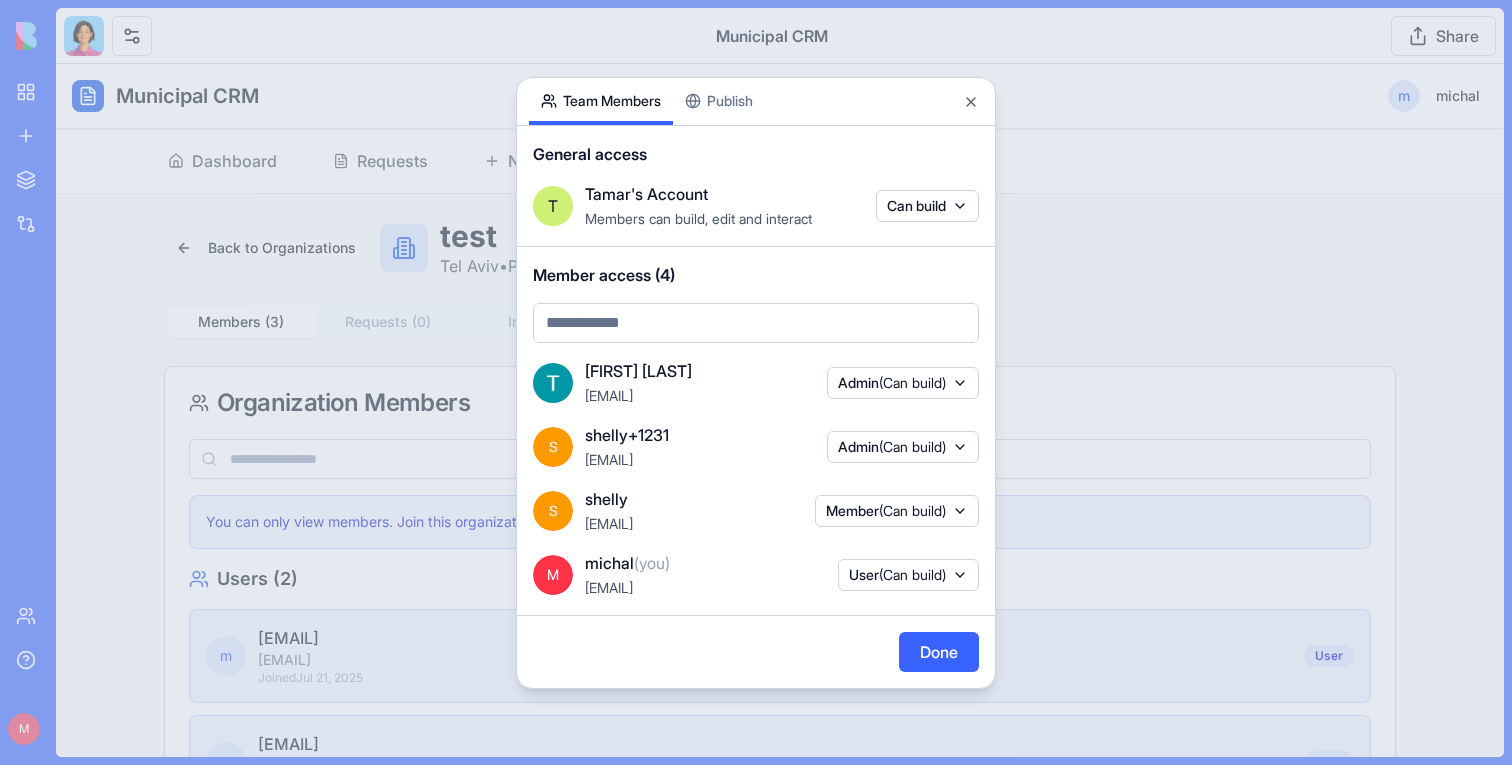click at bounding box center (756, 382) 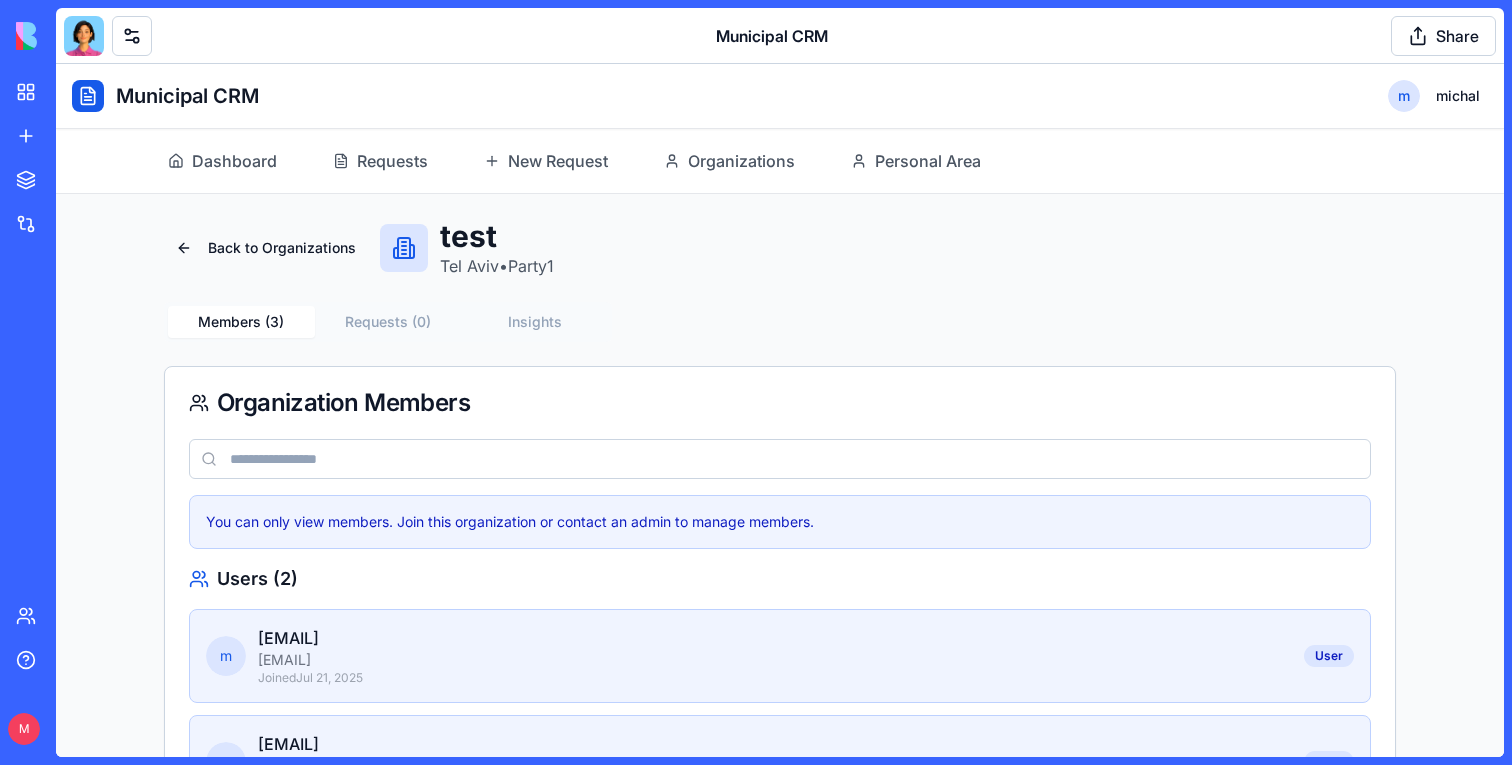 click at bounding box center [84, 36] 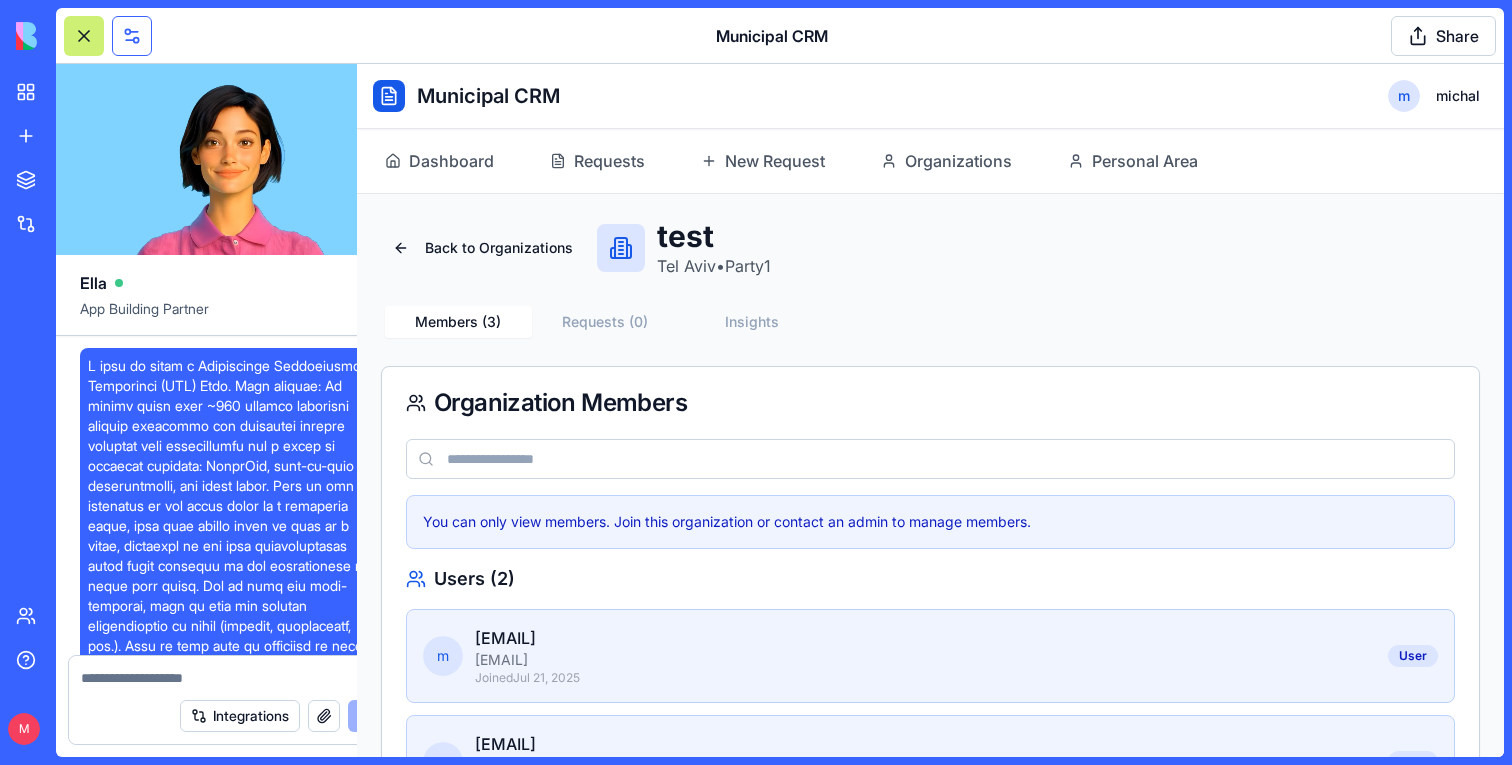 scroll, scrollTop: 59049, scrollLeft: 0, axis: vertical 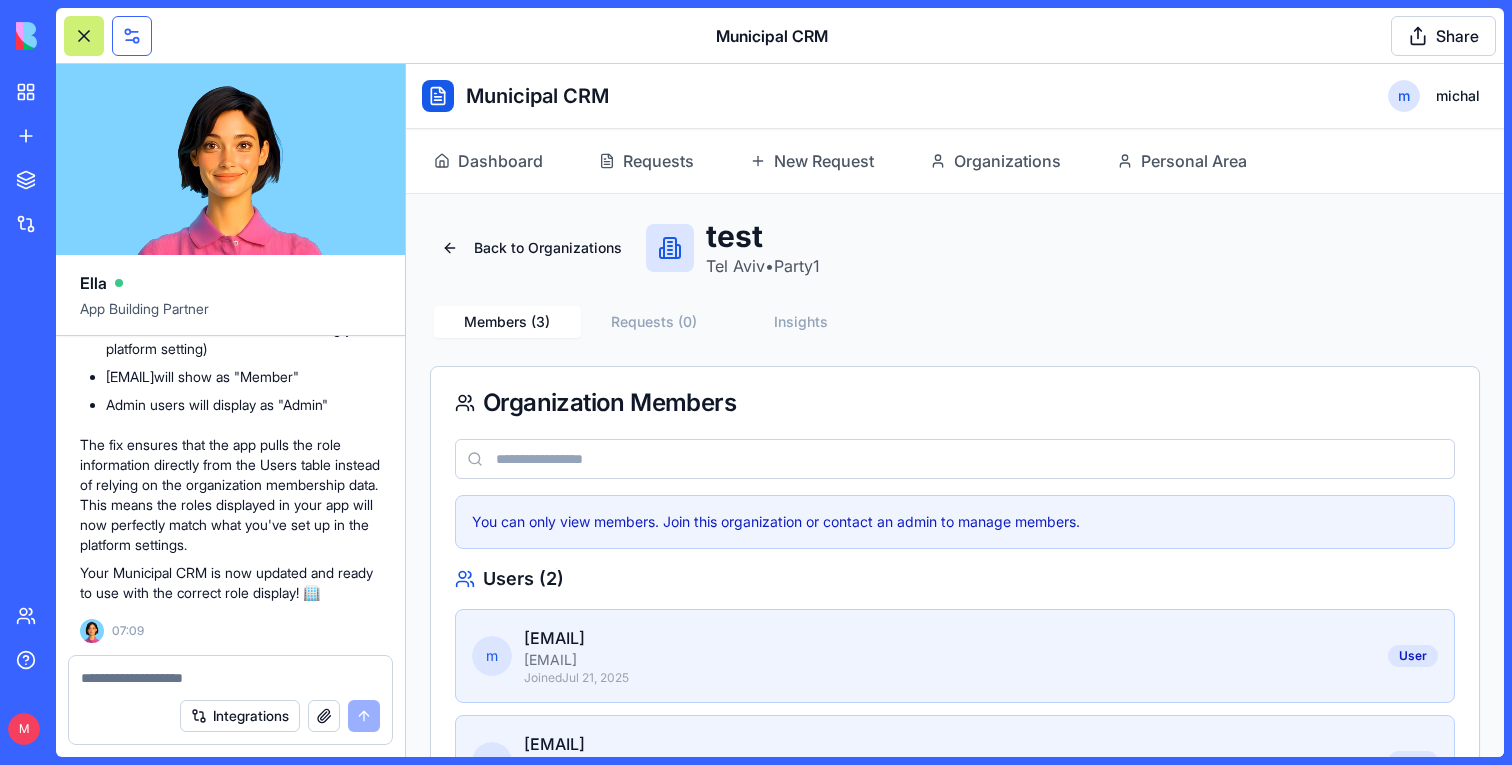click at bounding box center [132, 36] 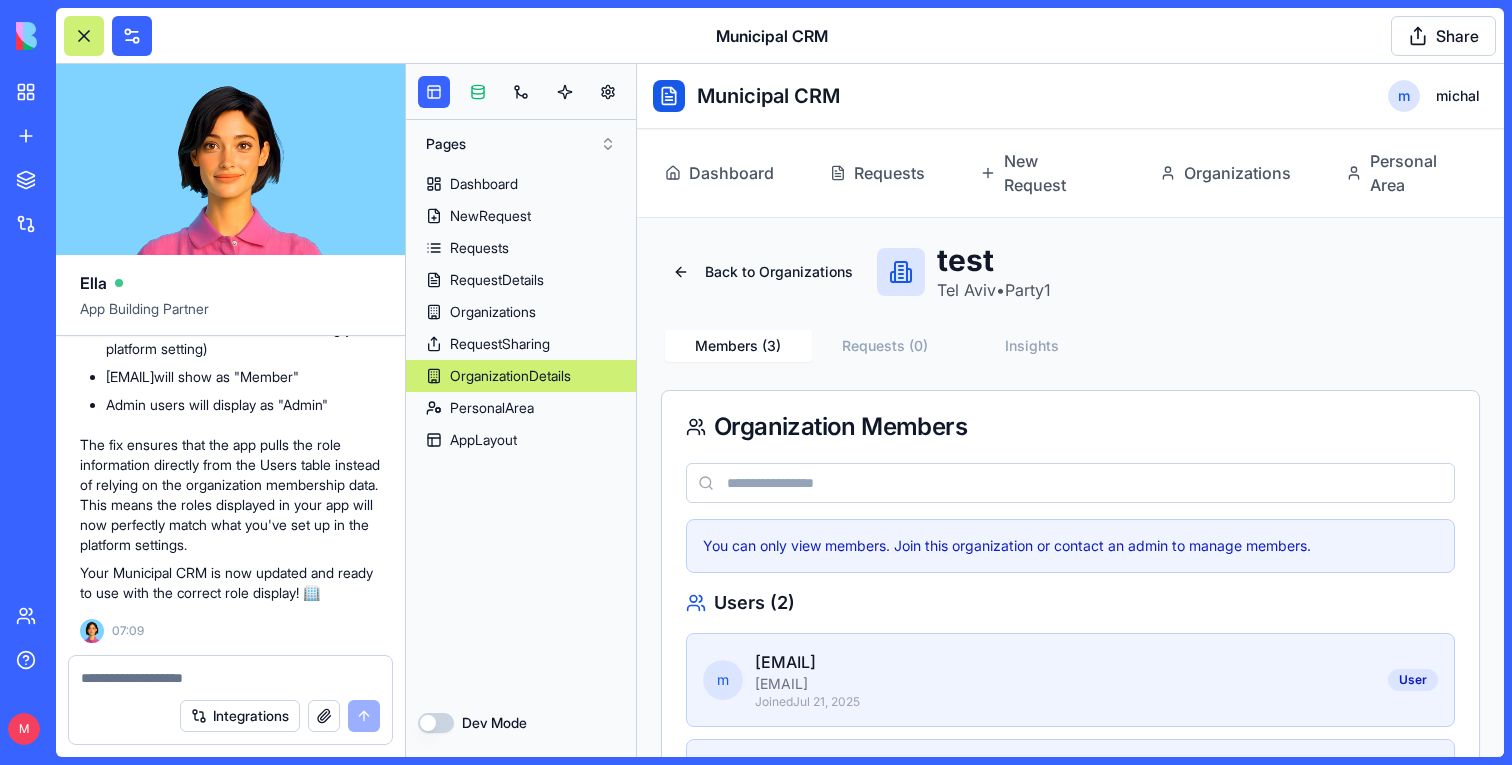 click at bounding box center [478, 92] 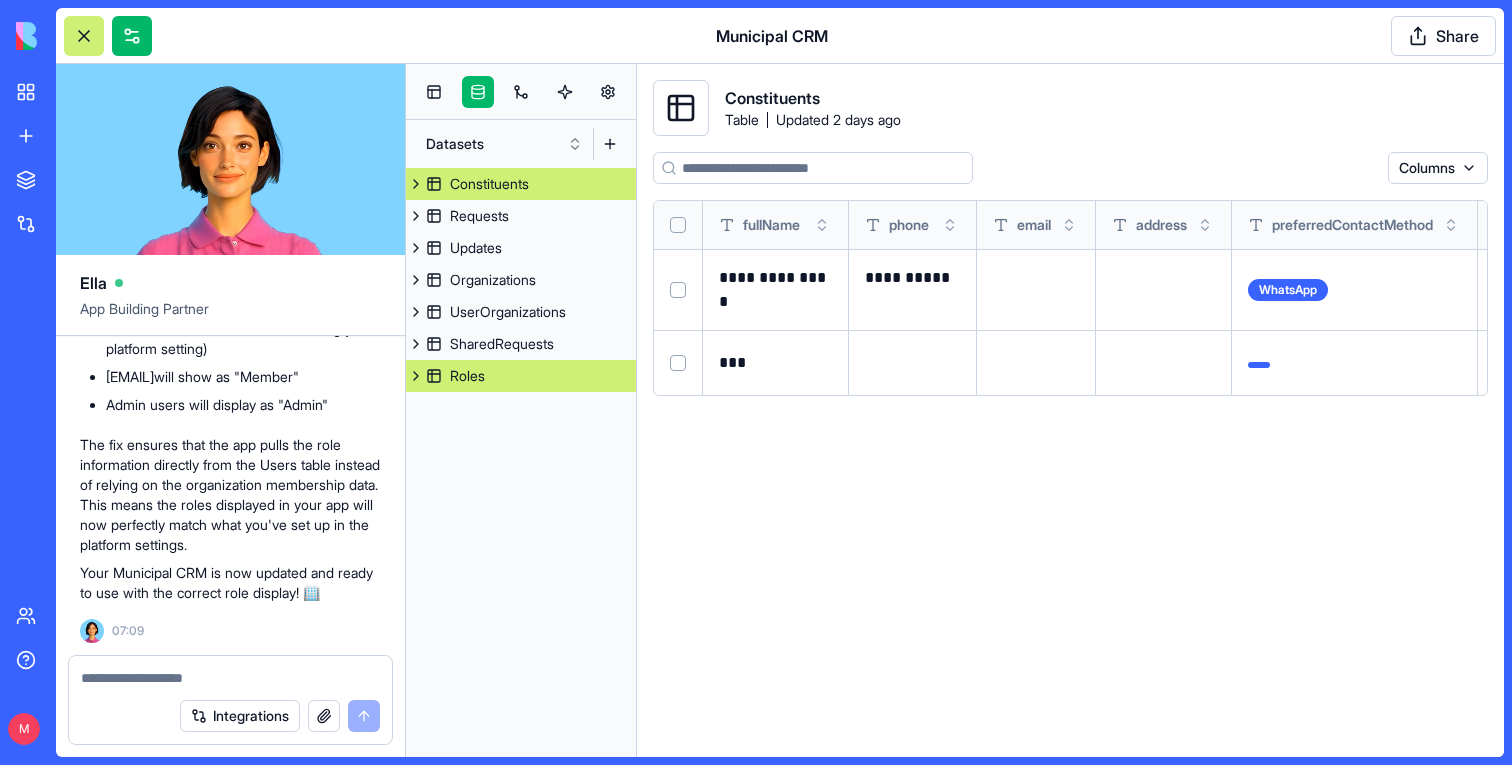 click on "Roles" at bounding box center (467, 376) 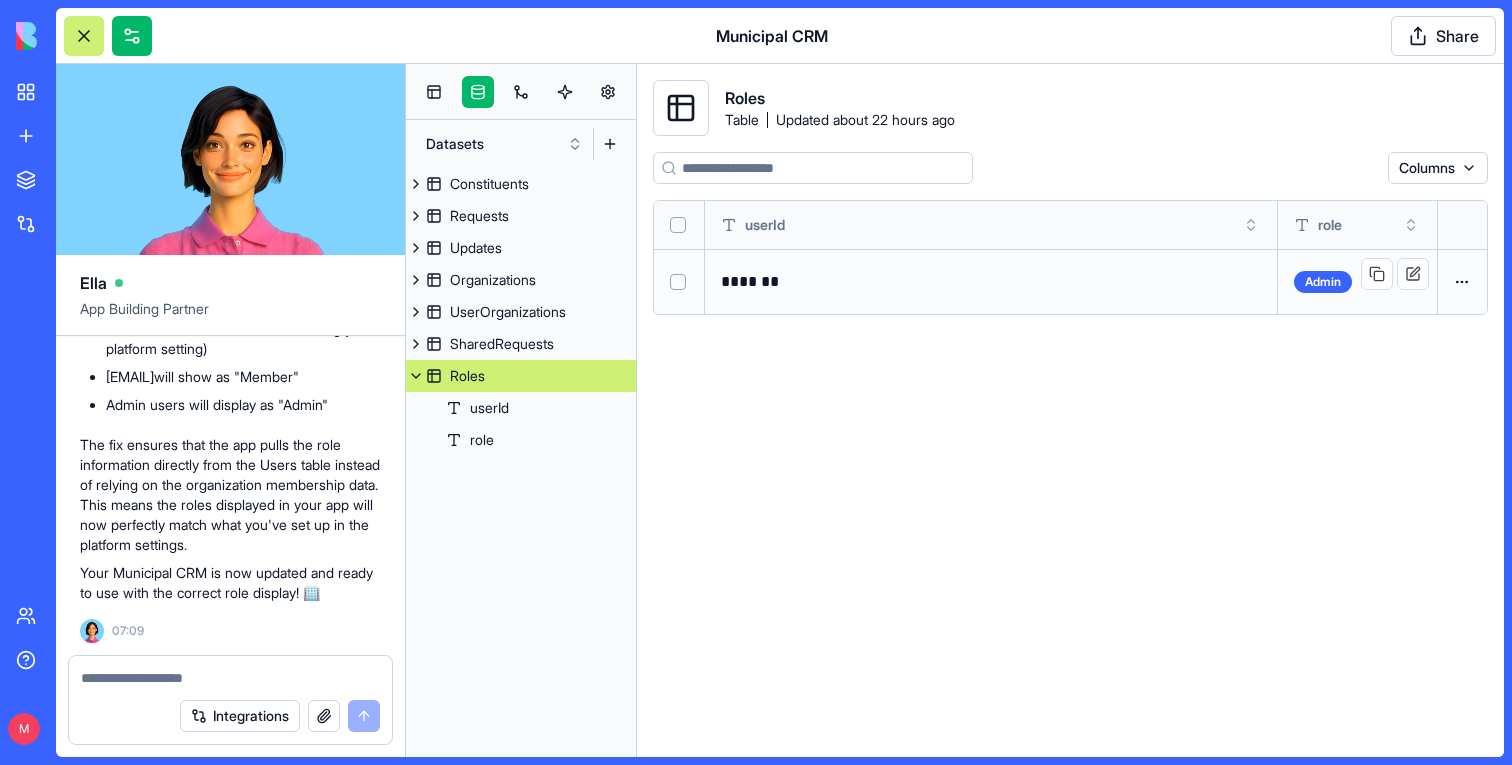 click on "Admin" at bounding box center (1357, 281) 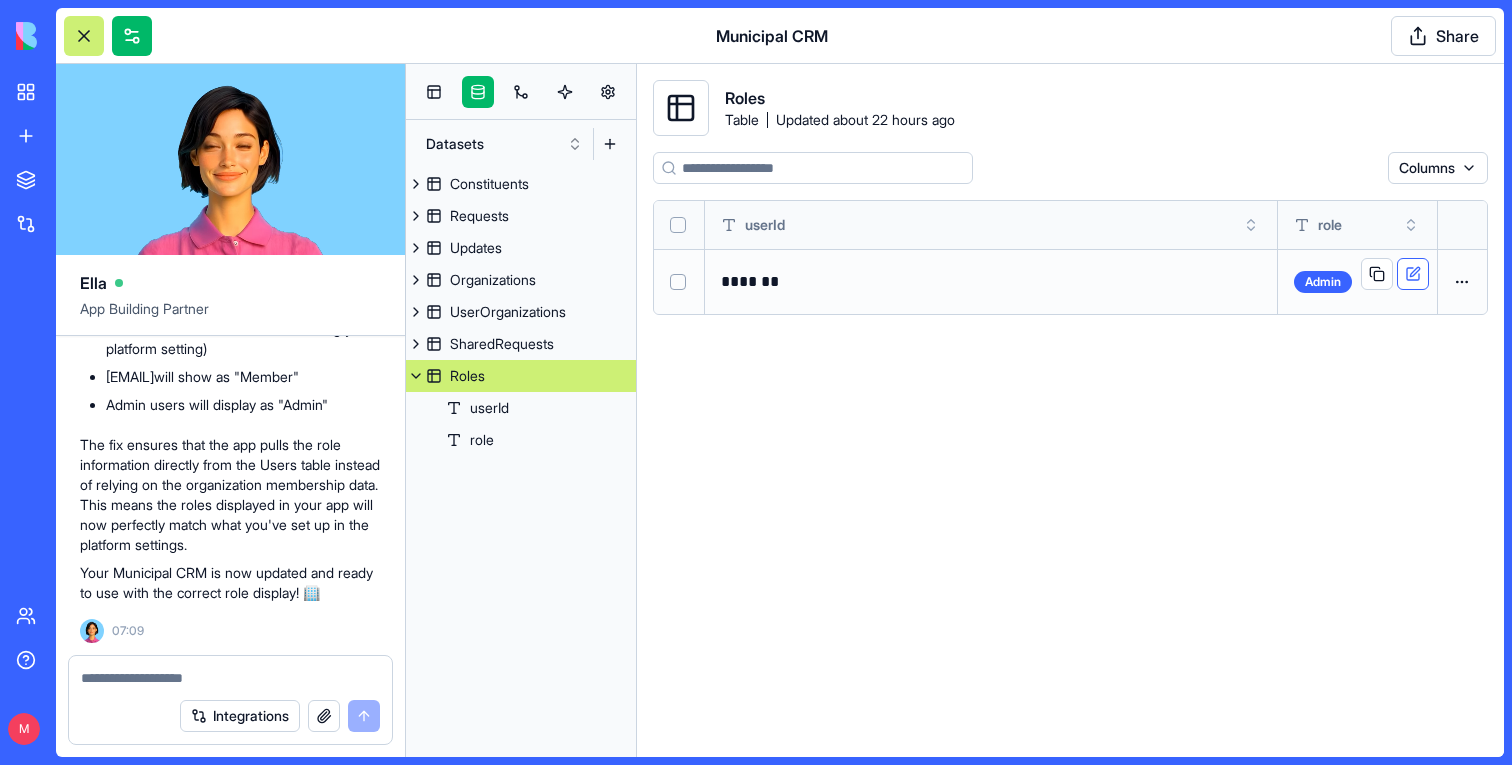 click at bounding box center (1413, 274) 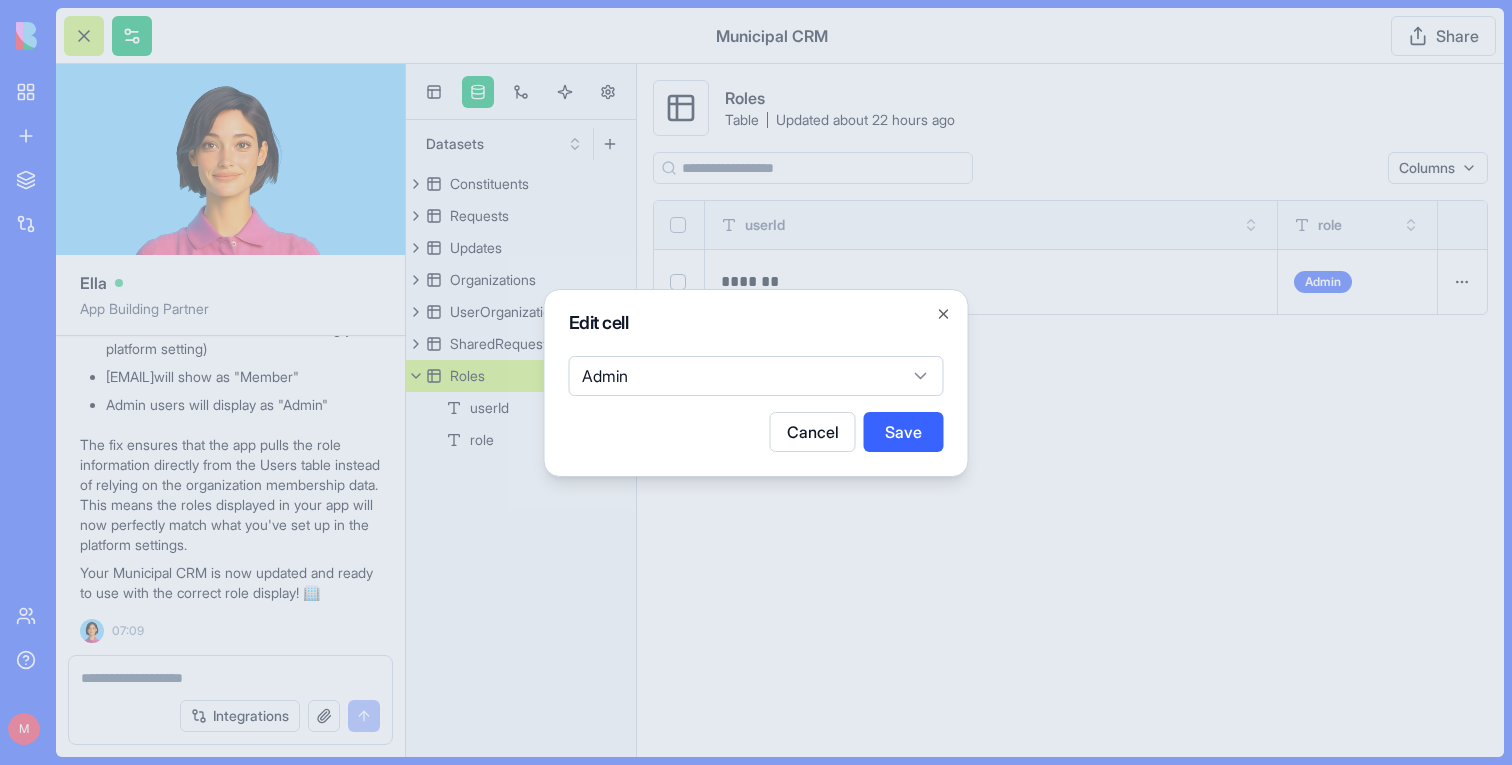 click on "BETA My workspace New app
To pick up a draggable item, press the space bar.
While dragging, use the arrow keys to move the item.
Press space again to drop the item in its new position, or press escape to cancel.
Marketplace Integrations Recent Construction Manager Municipal CRM_v1 Municipal CRM Team Help M Upgrade Municipal CRM Share Ella App Building Partner Undo M 12:26 🚀 Municipal CRM Coming Right Up!
I'll build you a sleek, mobile-friendly CRM that helps elected officials track constituent requests efficiently. Let's create a system that makes logging interactions a breeze while providing valuable insights!
First, let's create the data structure for our CRM app: Setting up your data structure Now, let's implement our CRM app with the necessary pages and layout: Naming the app Working on the "AppLayout"  Working on the "Dashboard" page Working on the "NewRequest" page Working on the "Requests" page Working on the "RequestDetails" page Verifying everything works together" at bounding box center (756, 382) 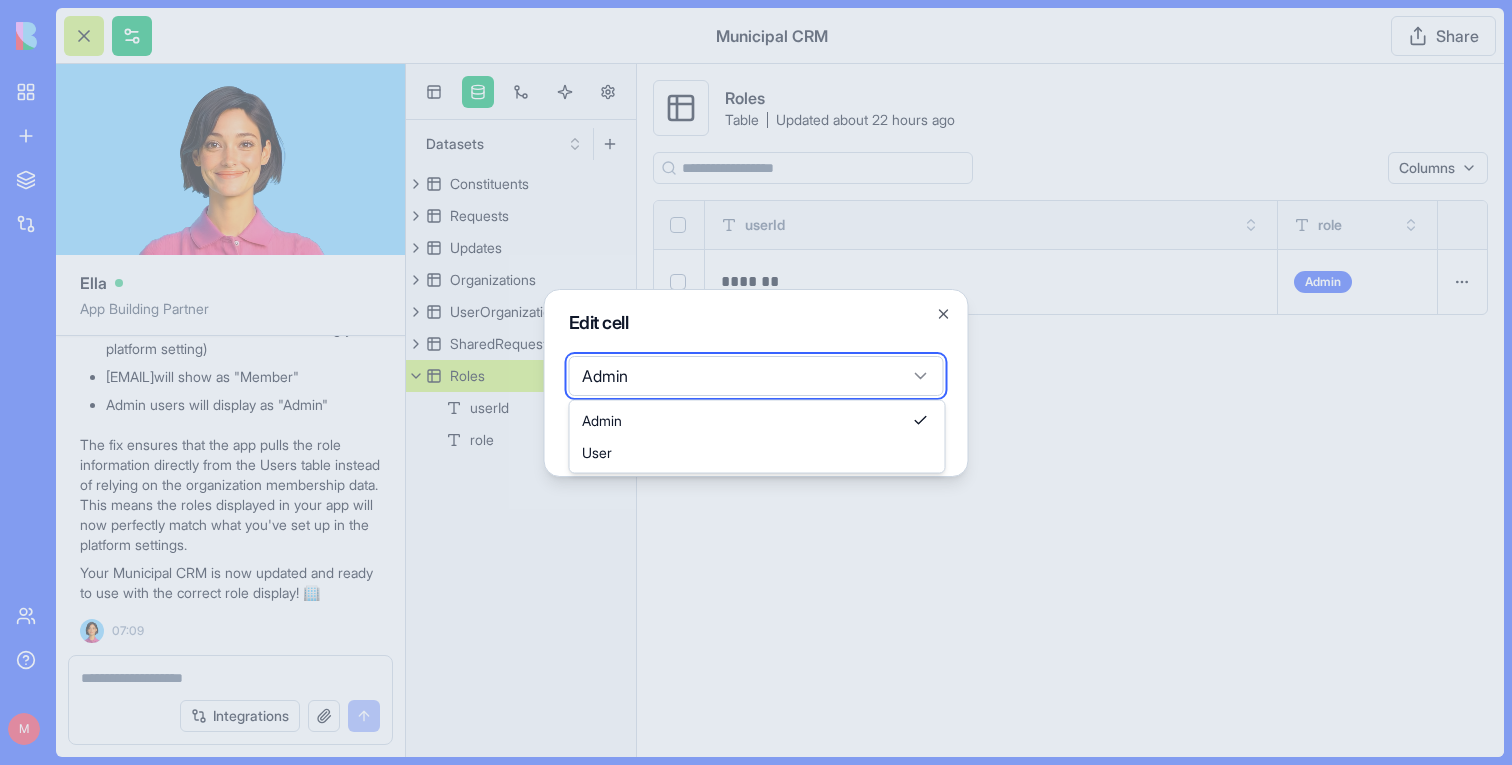 click at bounding box center (756, 382) 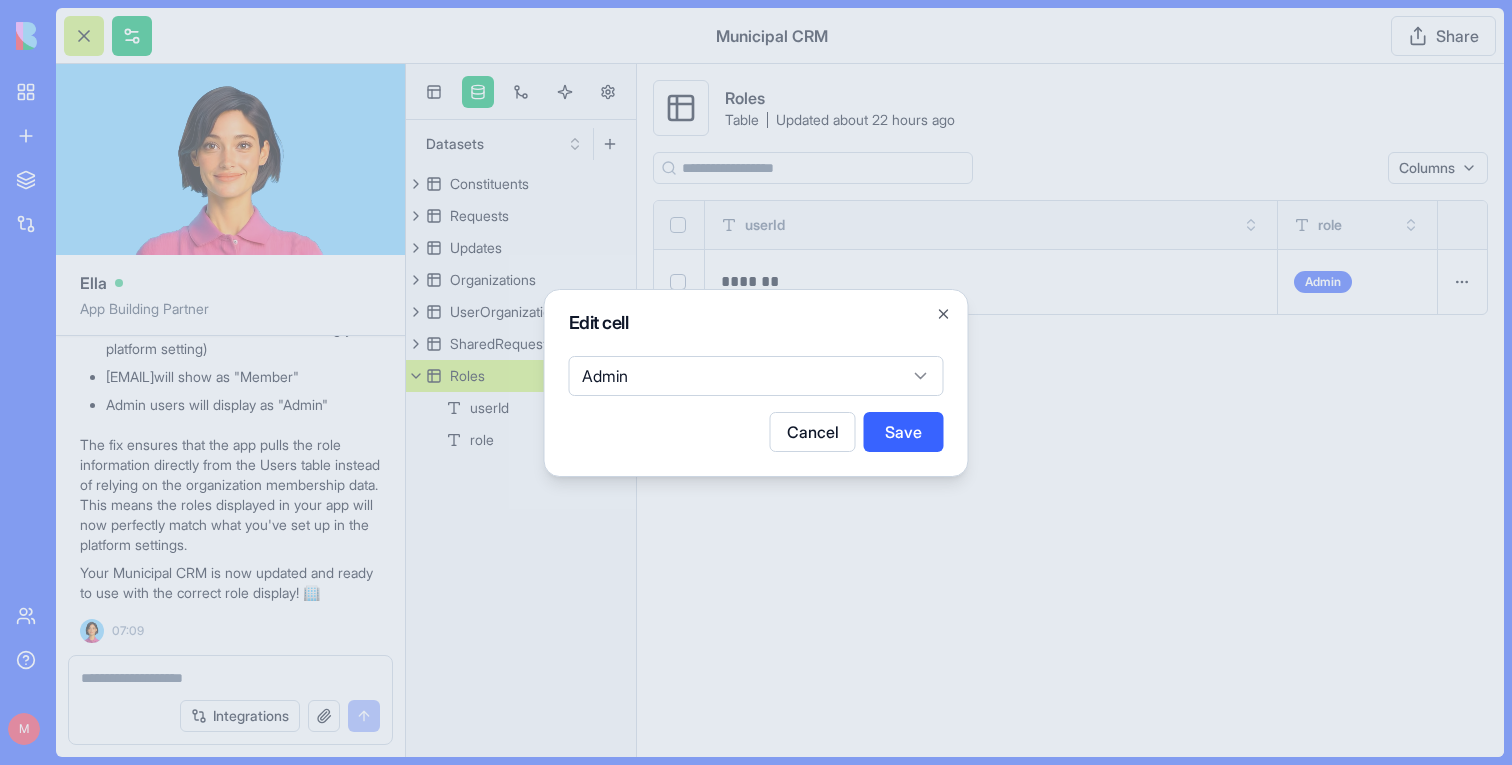 click at bounding box center (756, 382) 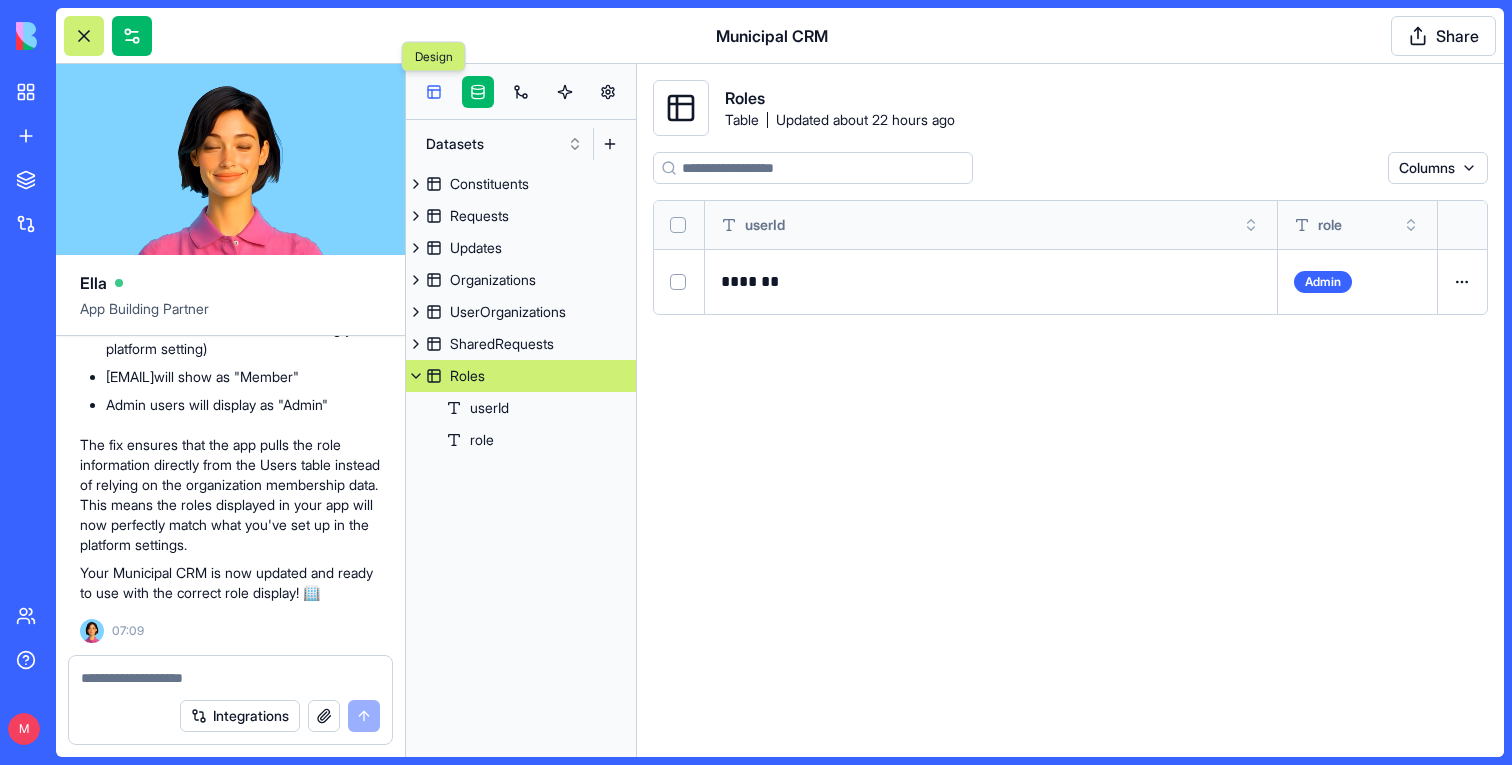 click at bounding box center (434, 92) 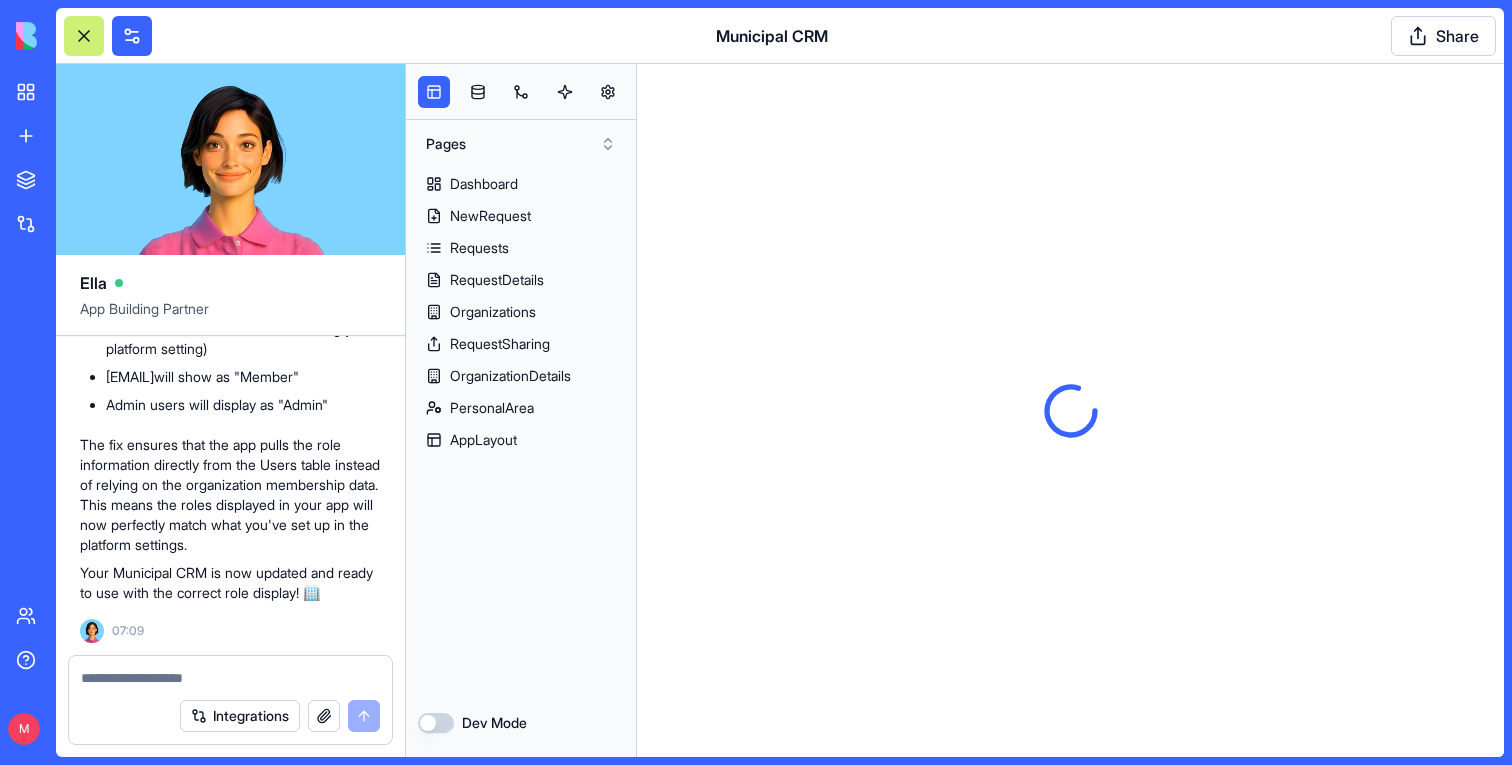 scroll, scrollTop: 0, scrollLeft: 0, axis: both 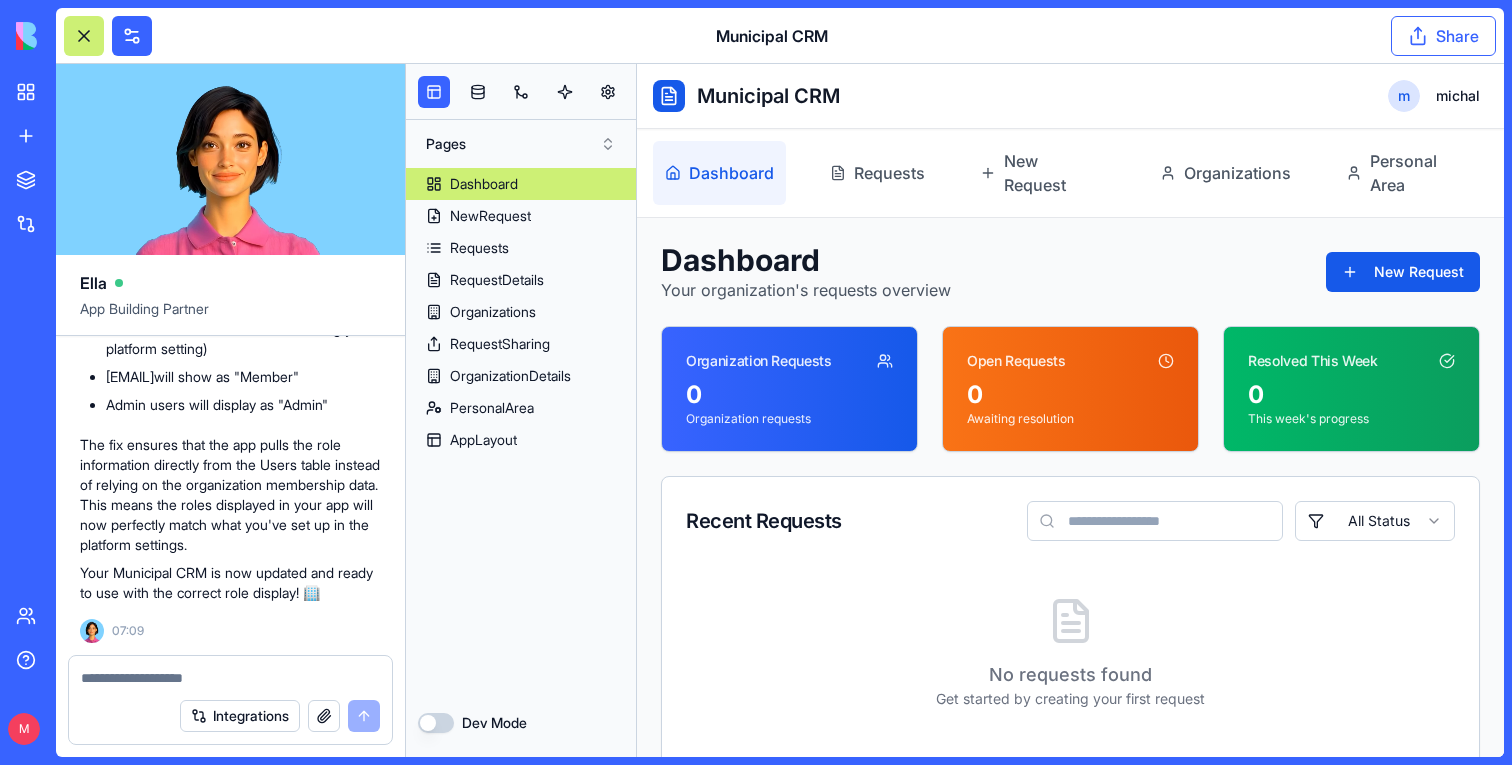 click on "Share" at bounding box center (1443, 36) 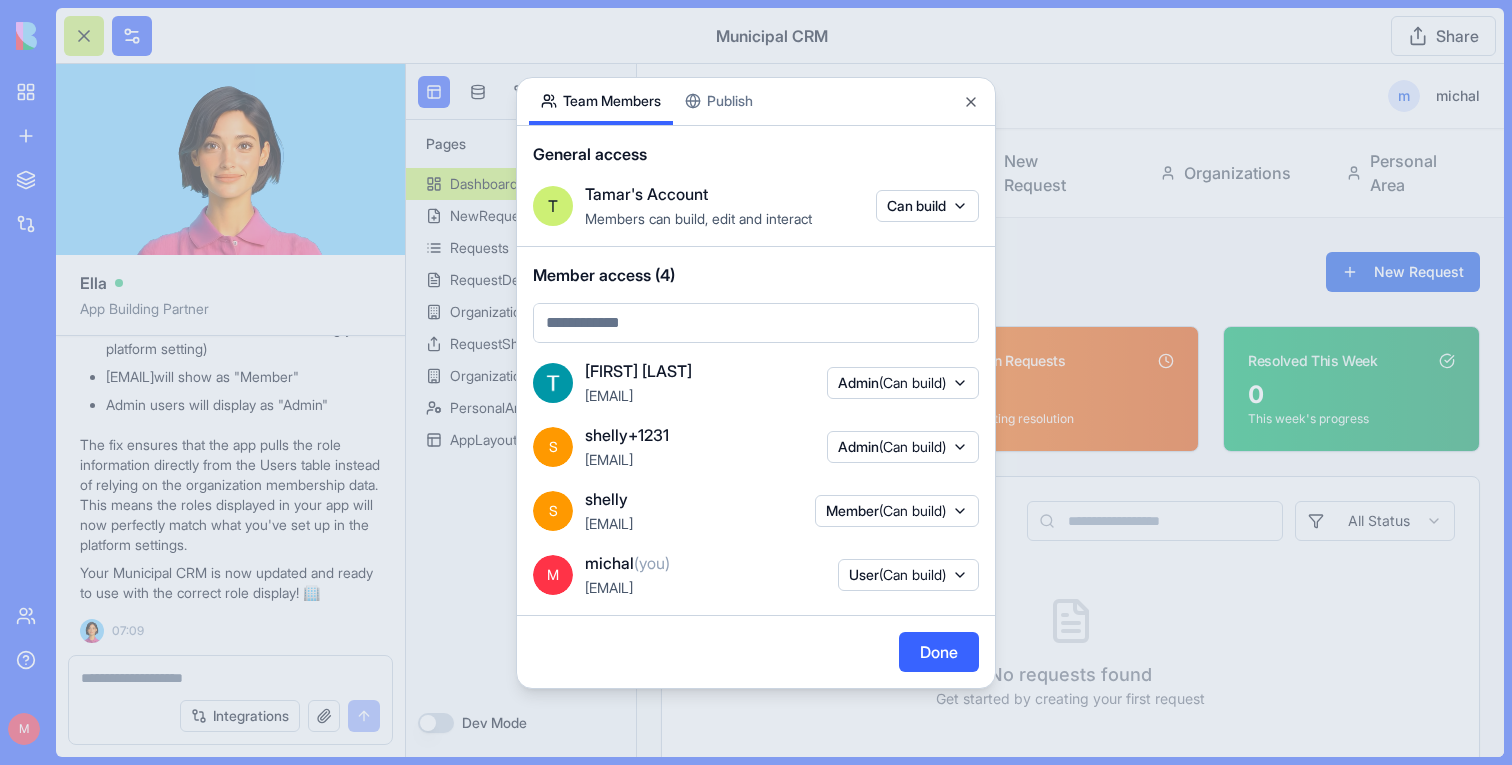 click at bounding box center (756, 382) 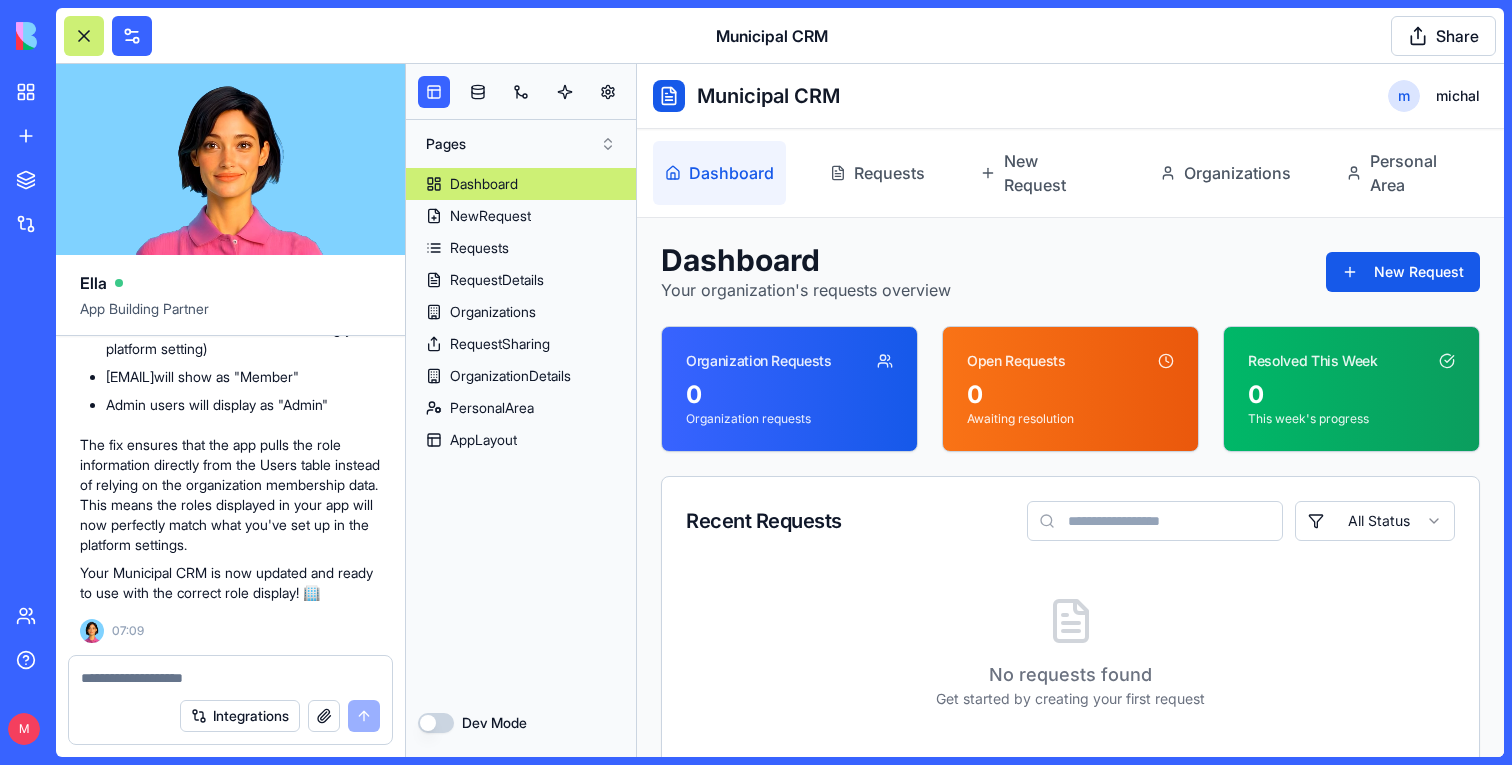 click on "Dashboard Requests New Request Organizations Personal Area" at bounding box center (1070, 173) 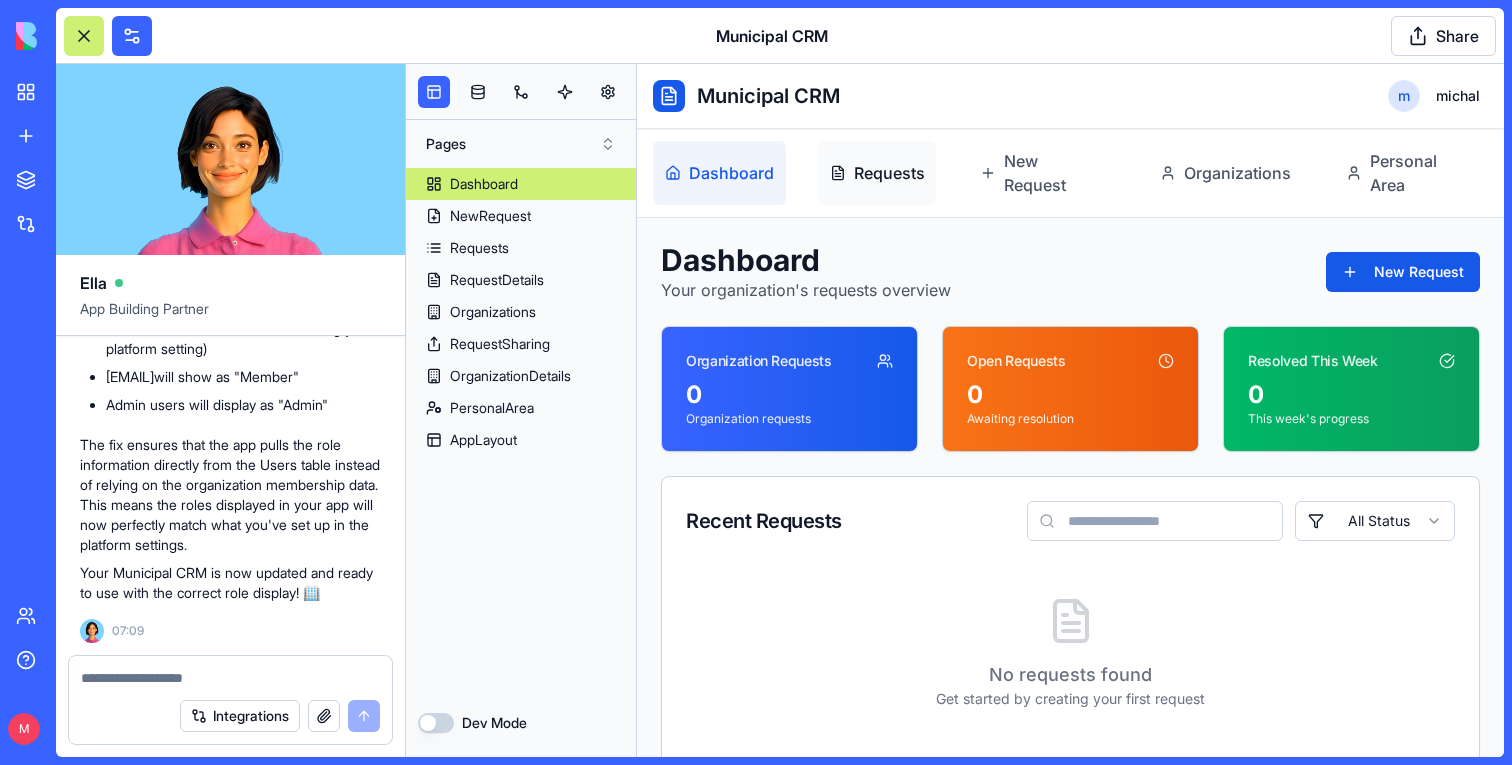 click on "Requests" at bounding box center [889, 173] 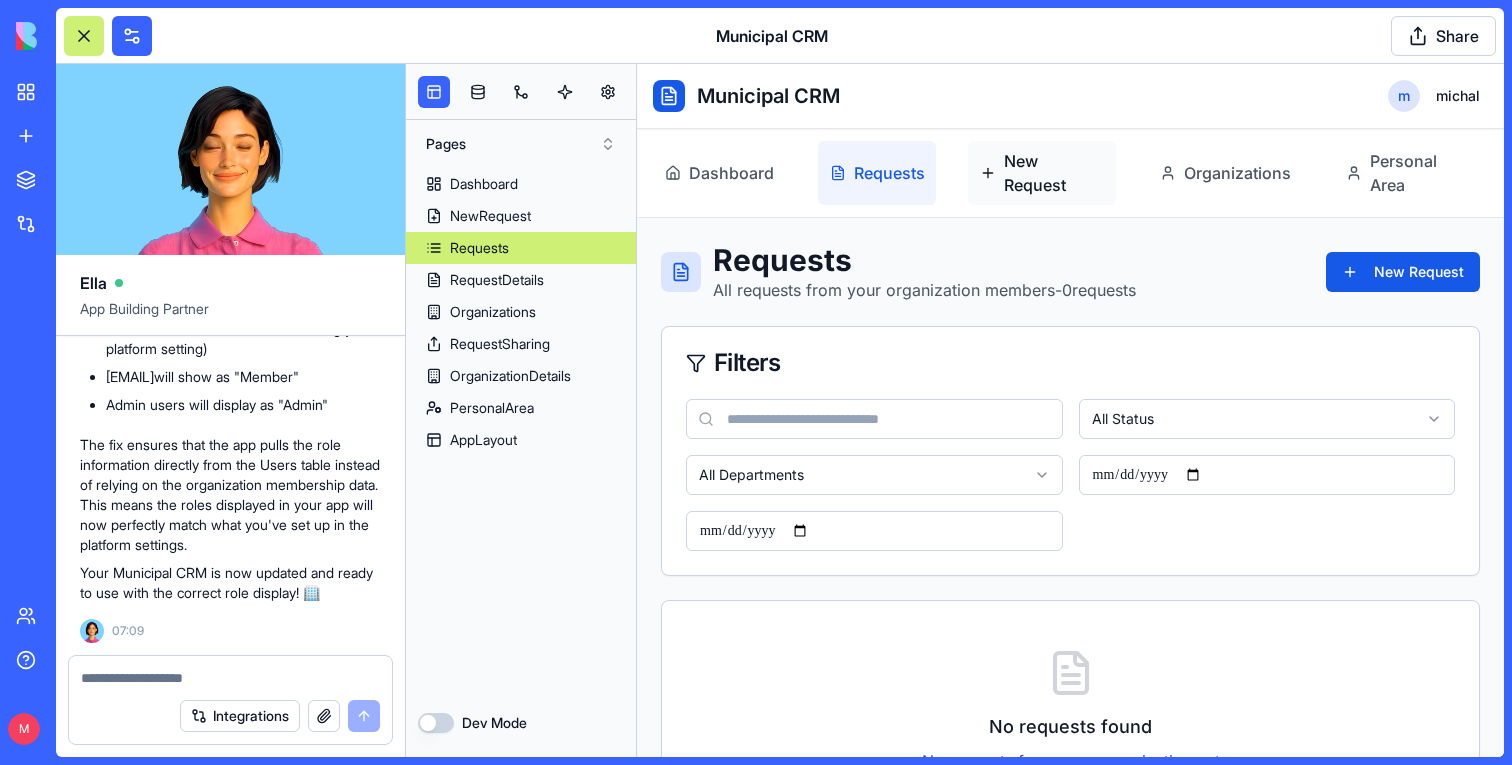 click on "New Request" at bounding box center (1054, 173) 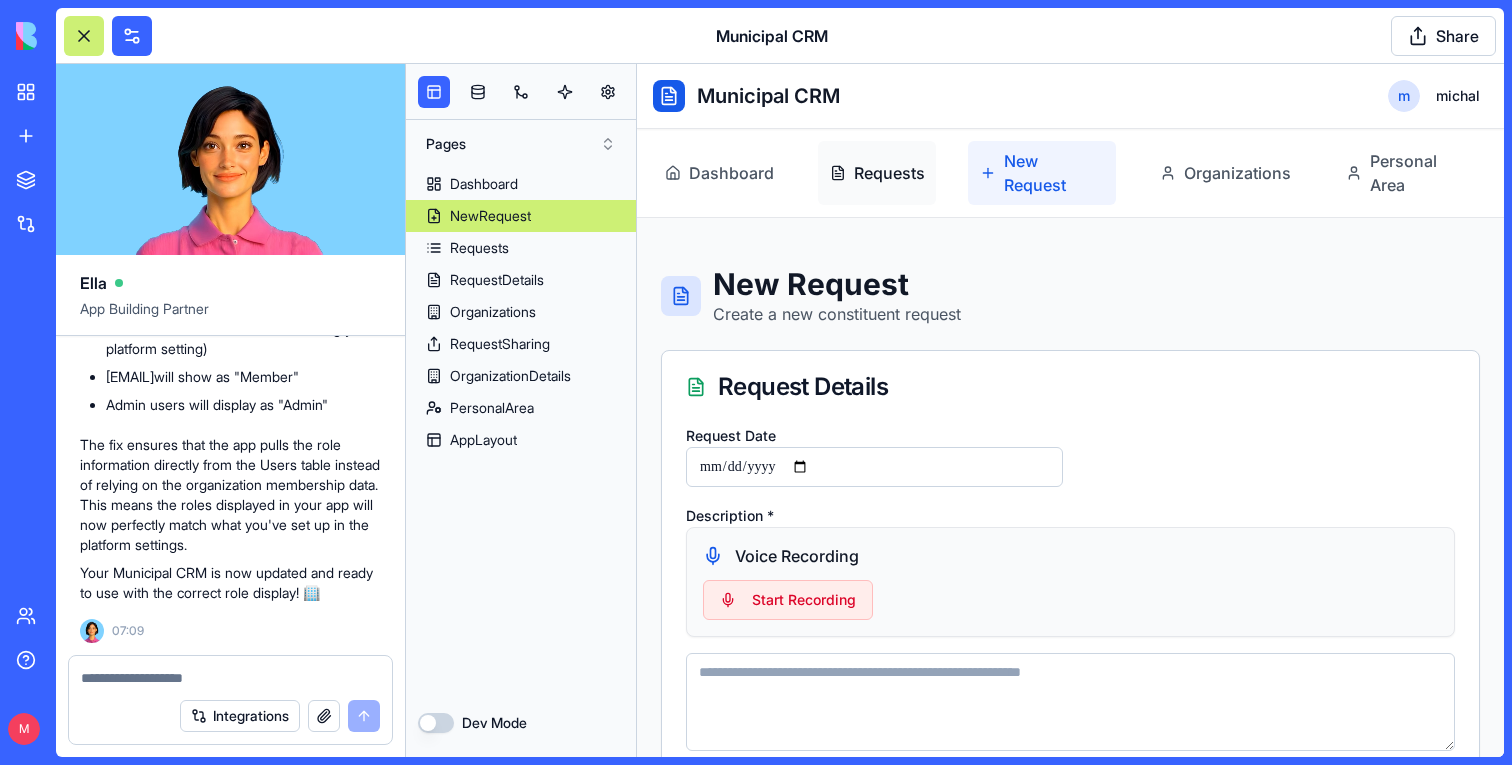 click on "Requests" at bounding box center [889, 173] 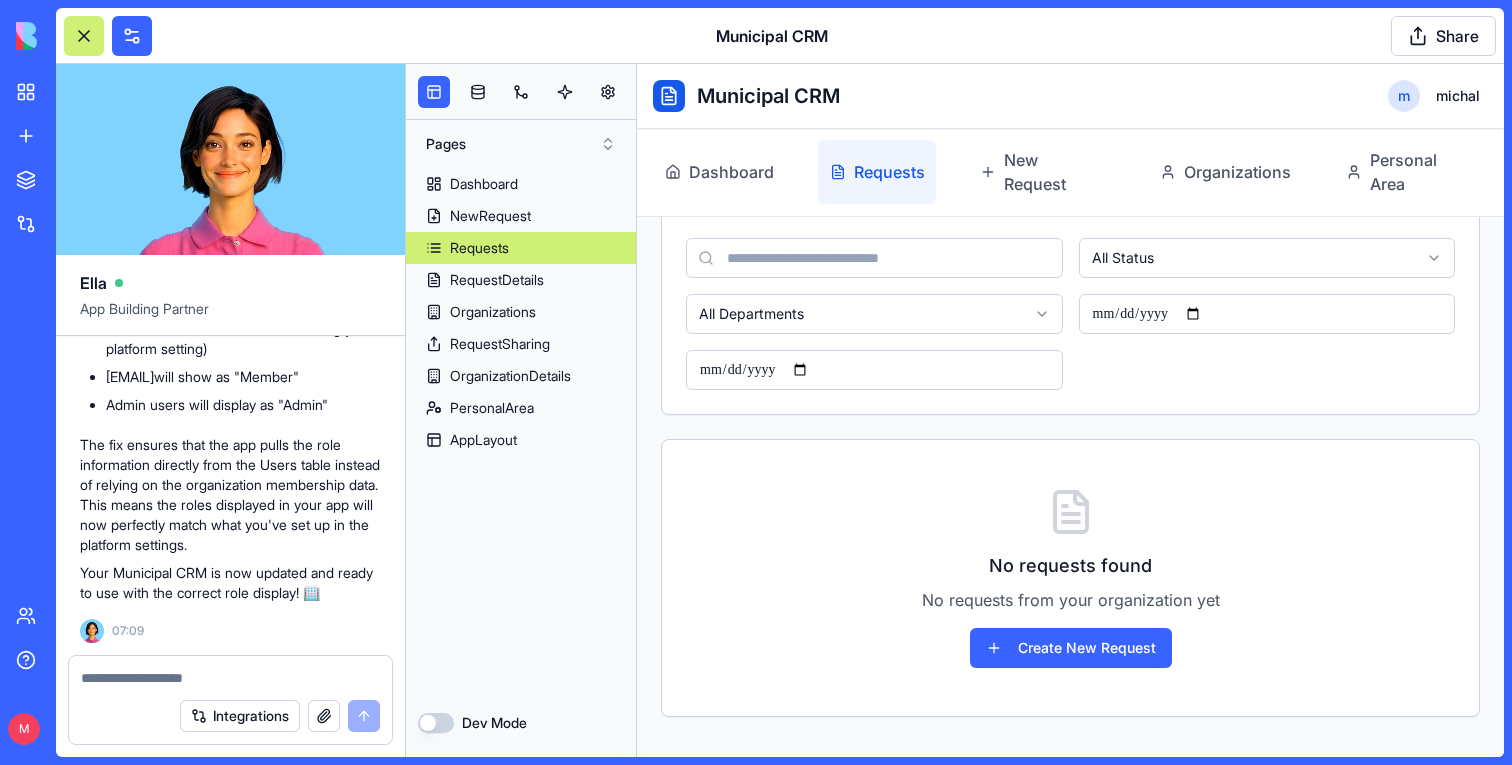 scroll, scrollTop: 0, scrollLeft: 0, axis: both 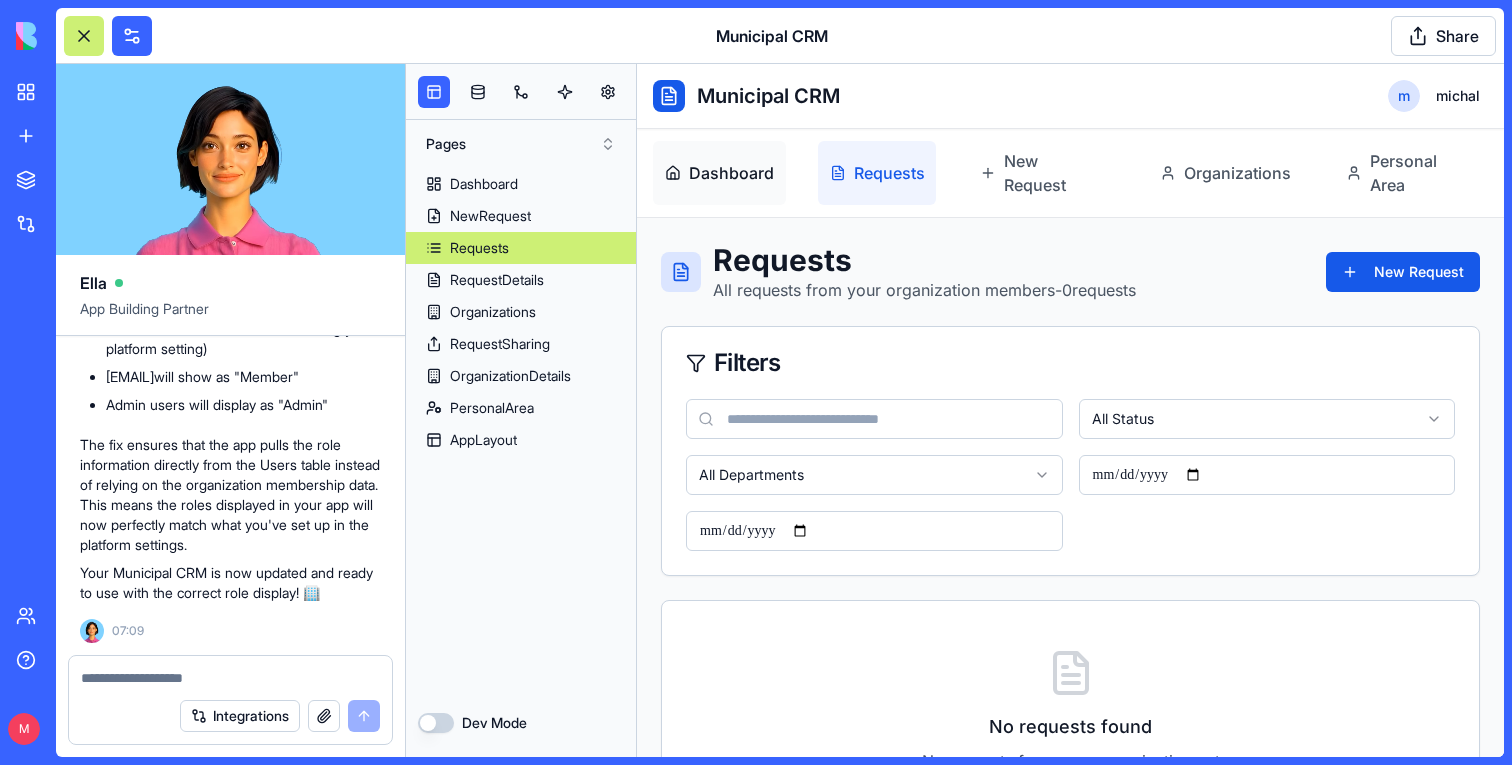 click on "Dashboard" at bounding box center (731, 173) 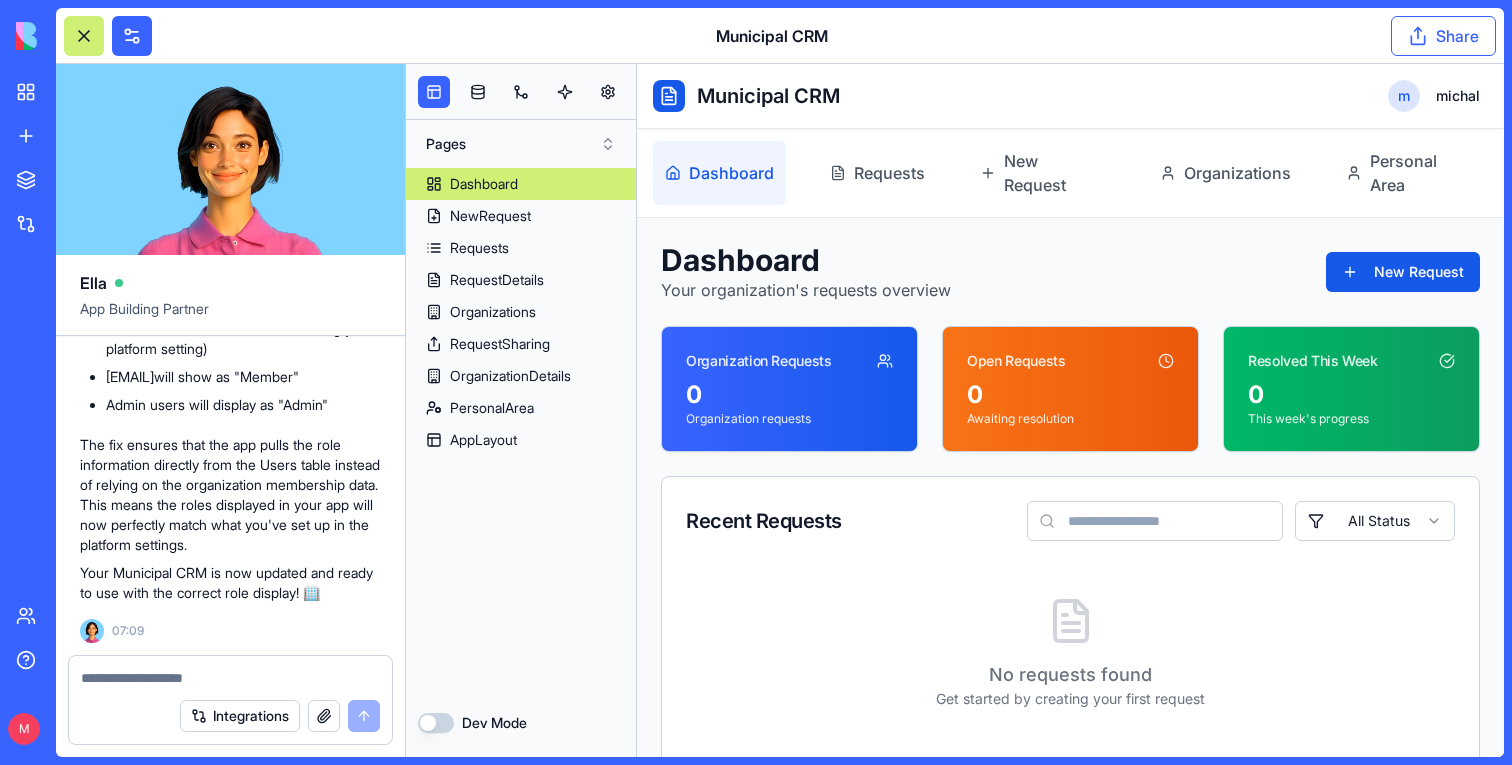 click on "Share" at bounding box center [1443, 36] 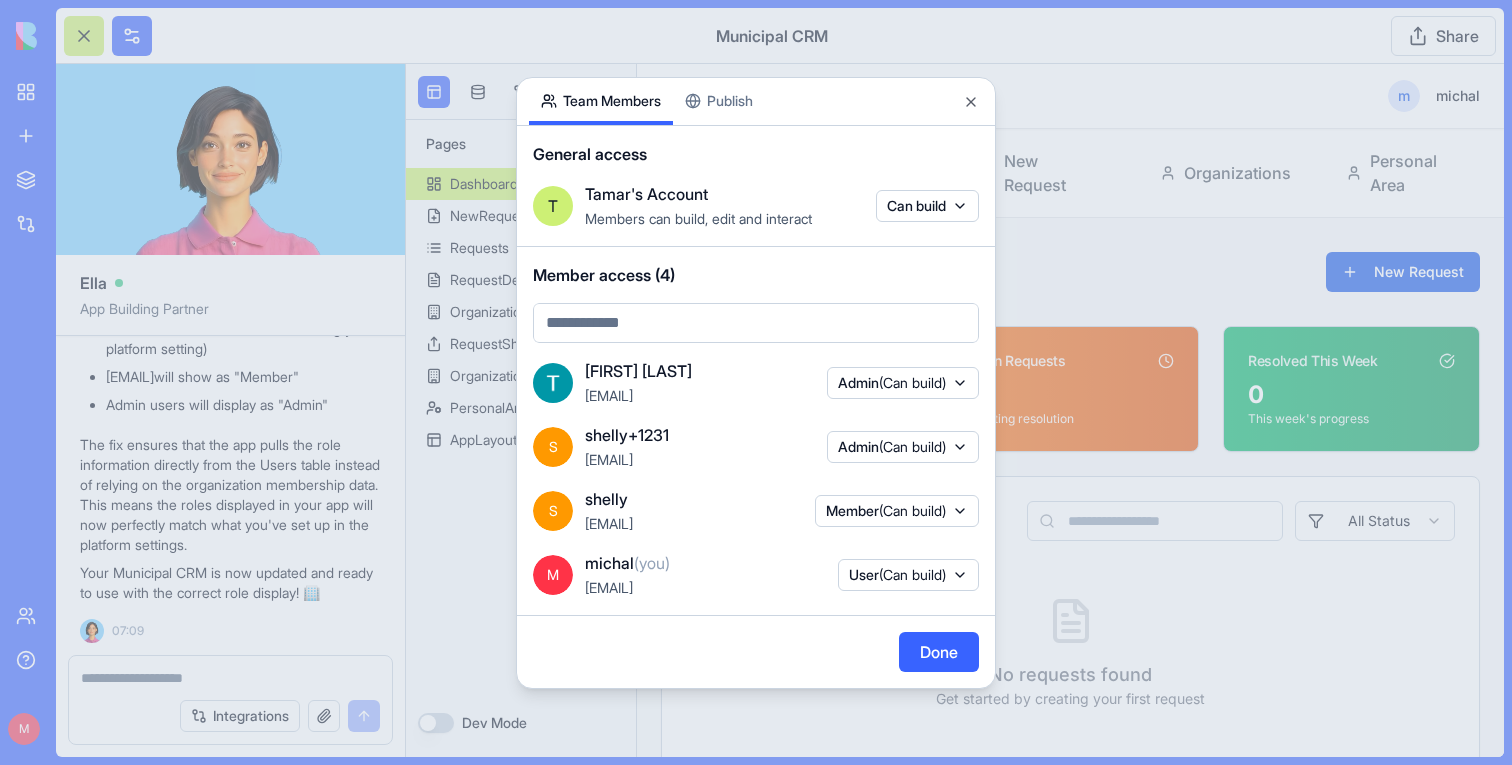 click at bounding box center (756, 382) 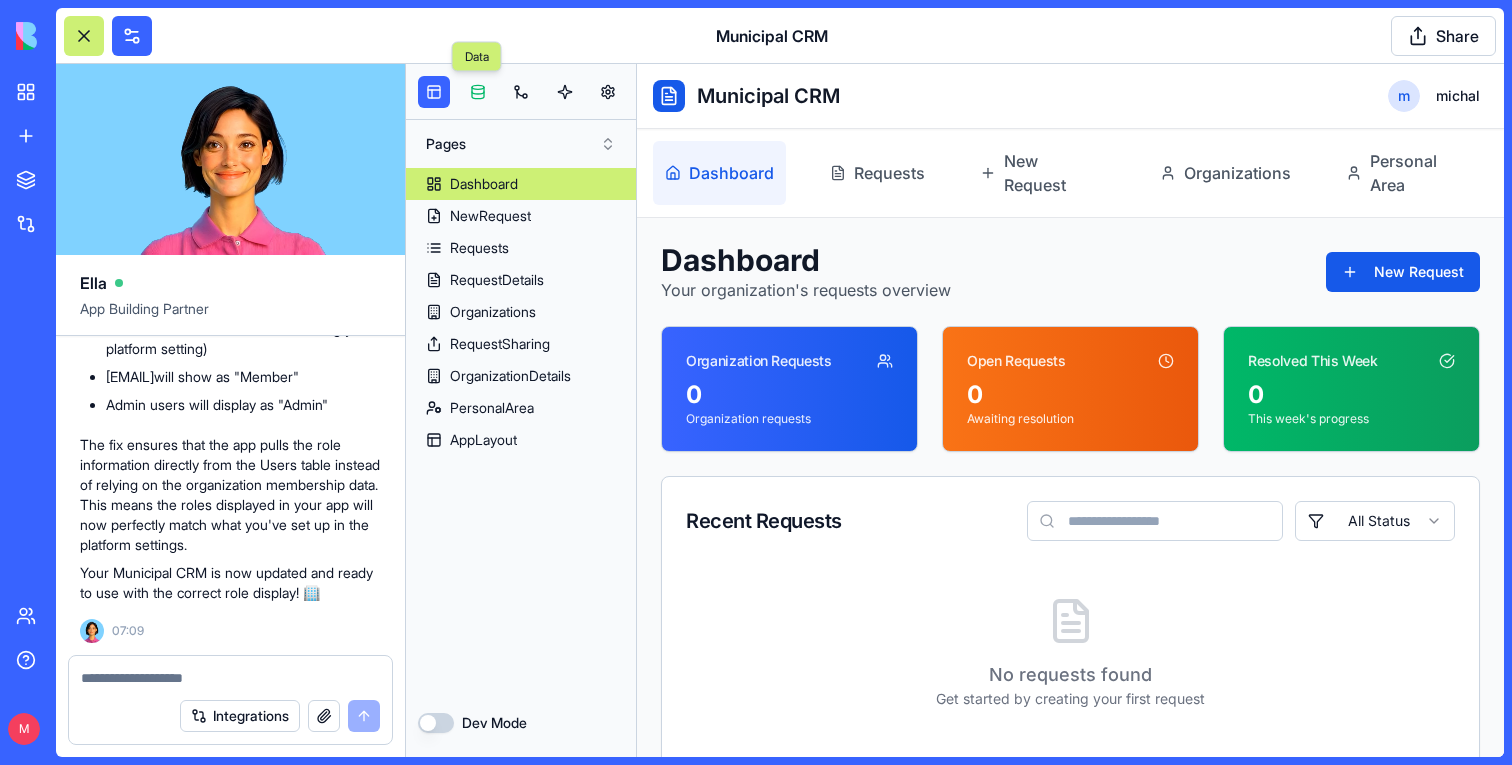 click at bounding box center (478, 92) 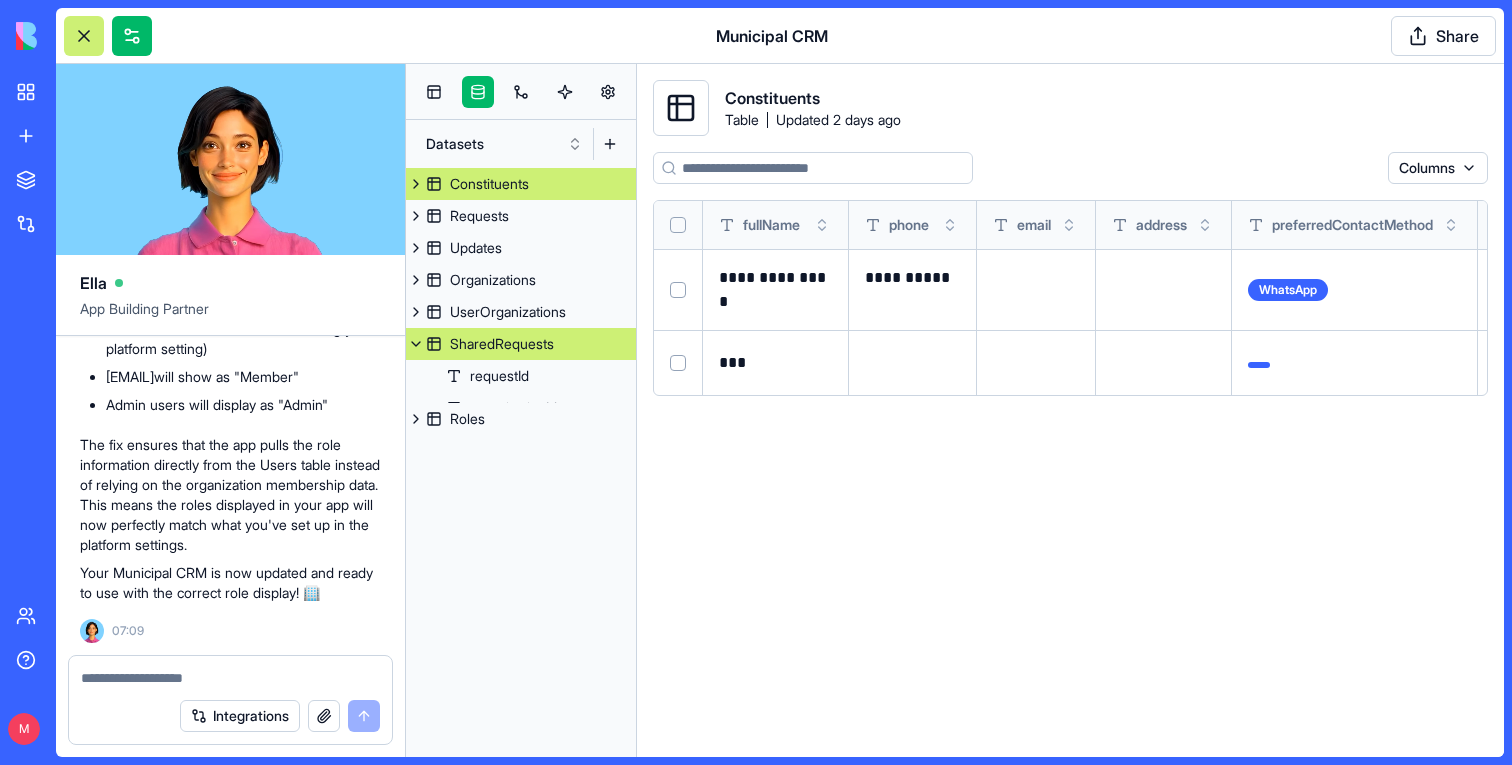 click on "SharedRequests" at bounding box center (502, 344) 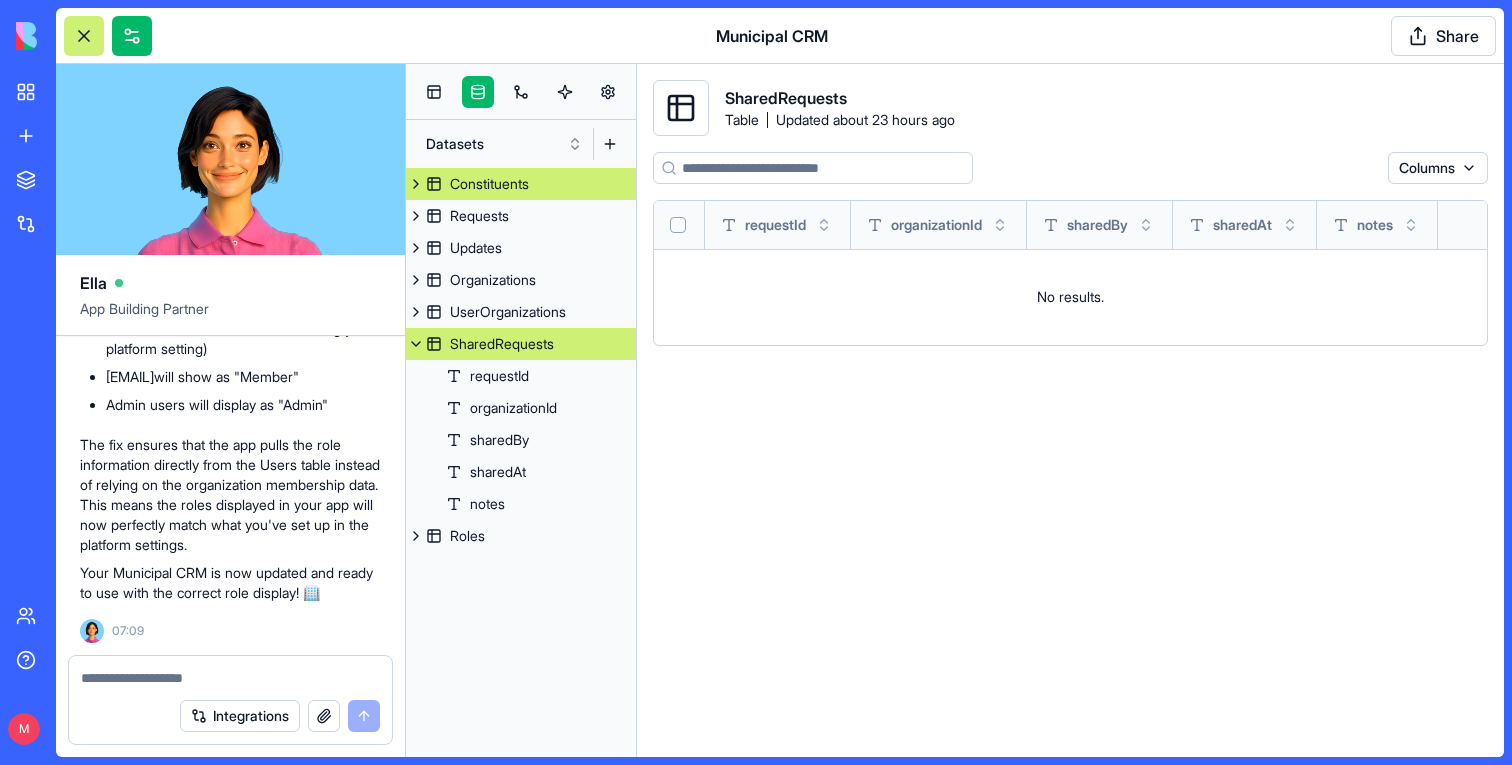 click on "Constituents" at bounding box center [489, 184] 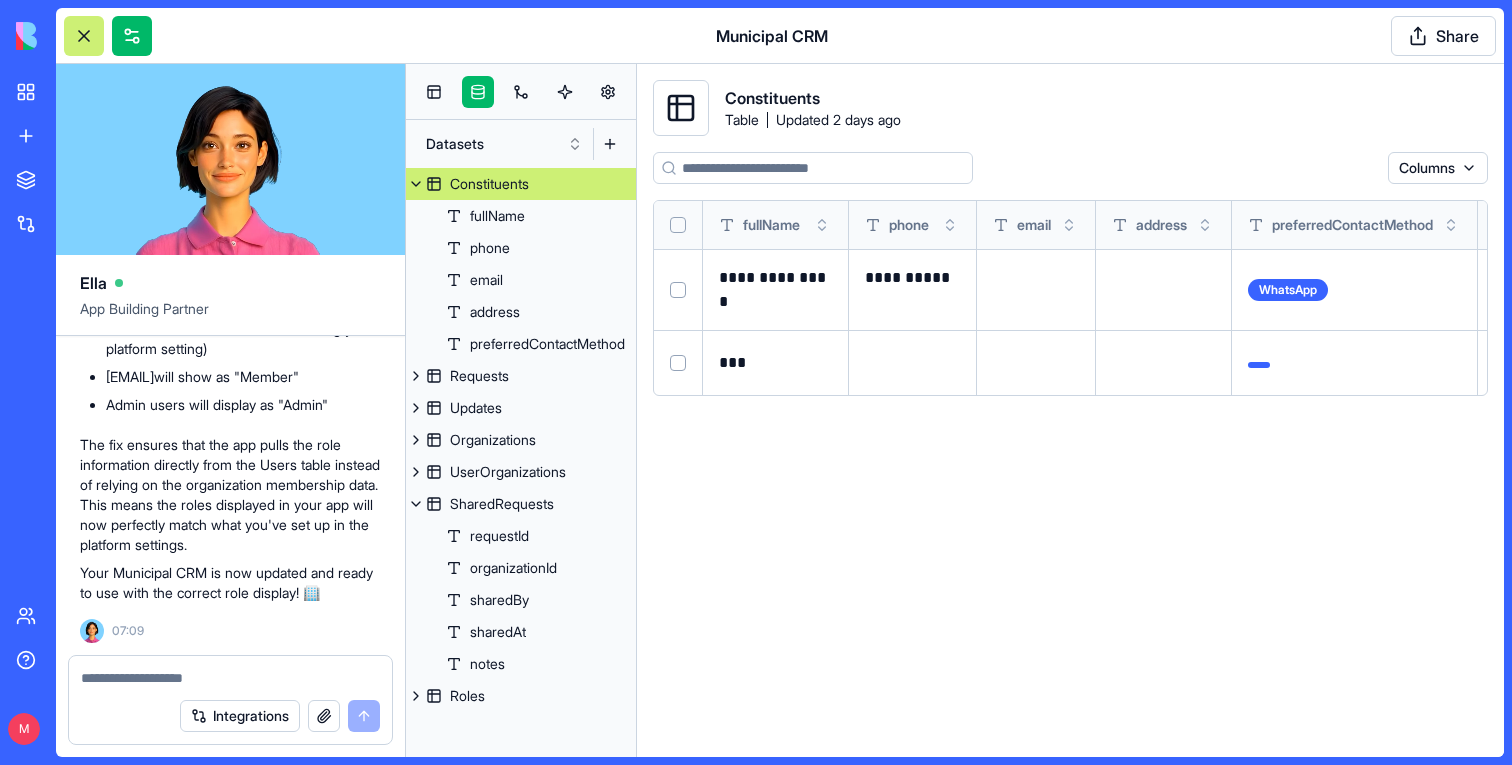 click on "Constituents" at bounding box center [489, 184] 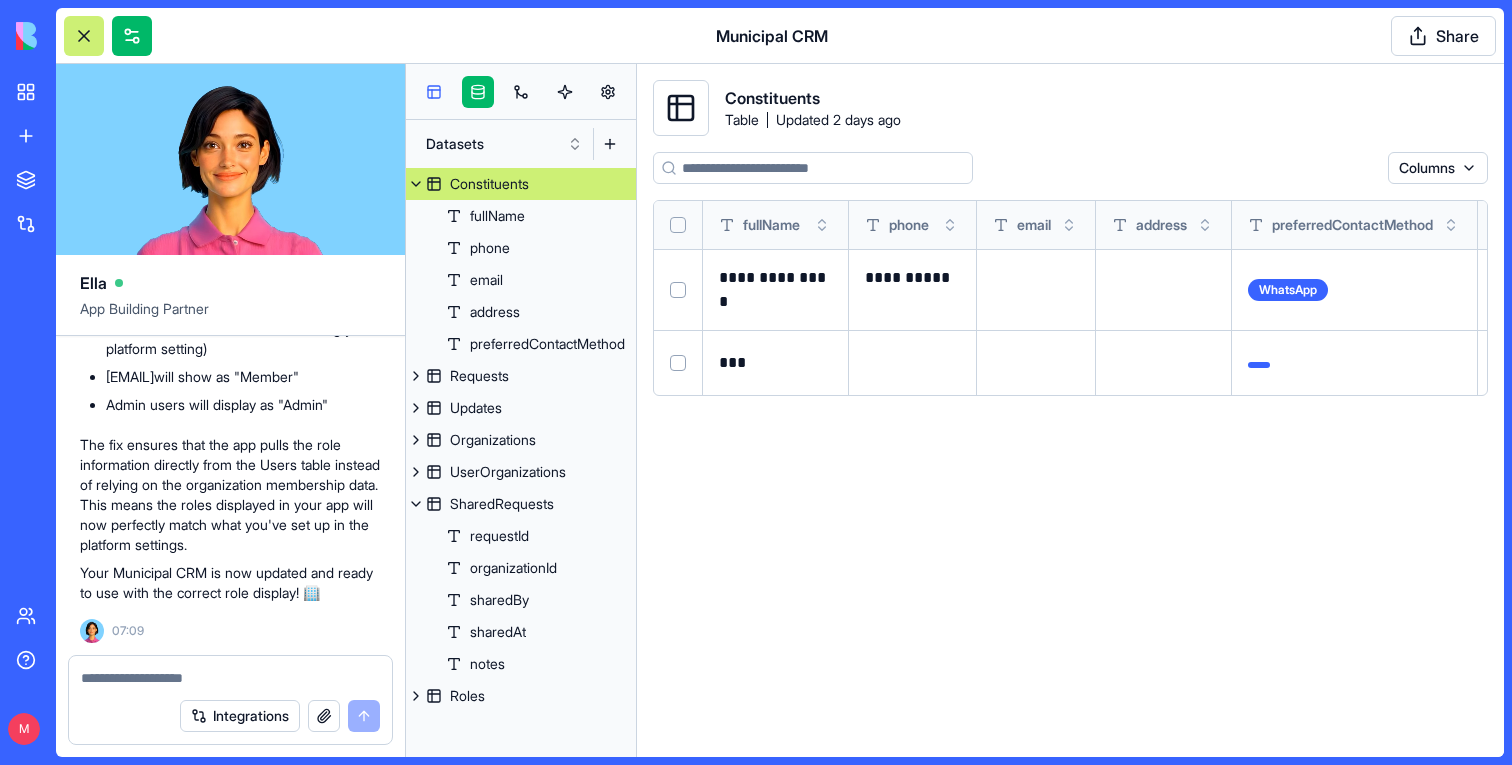 click at bounding box center (434, 92) 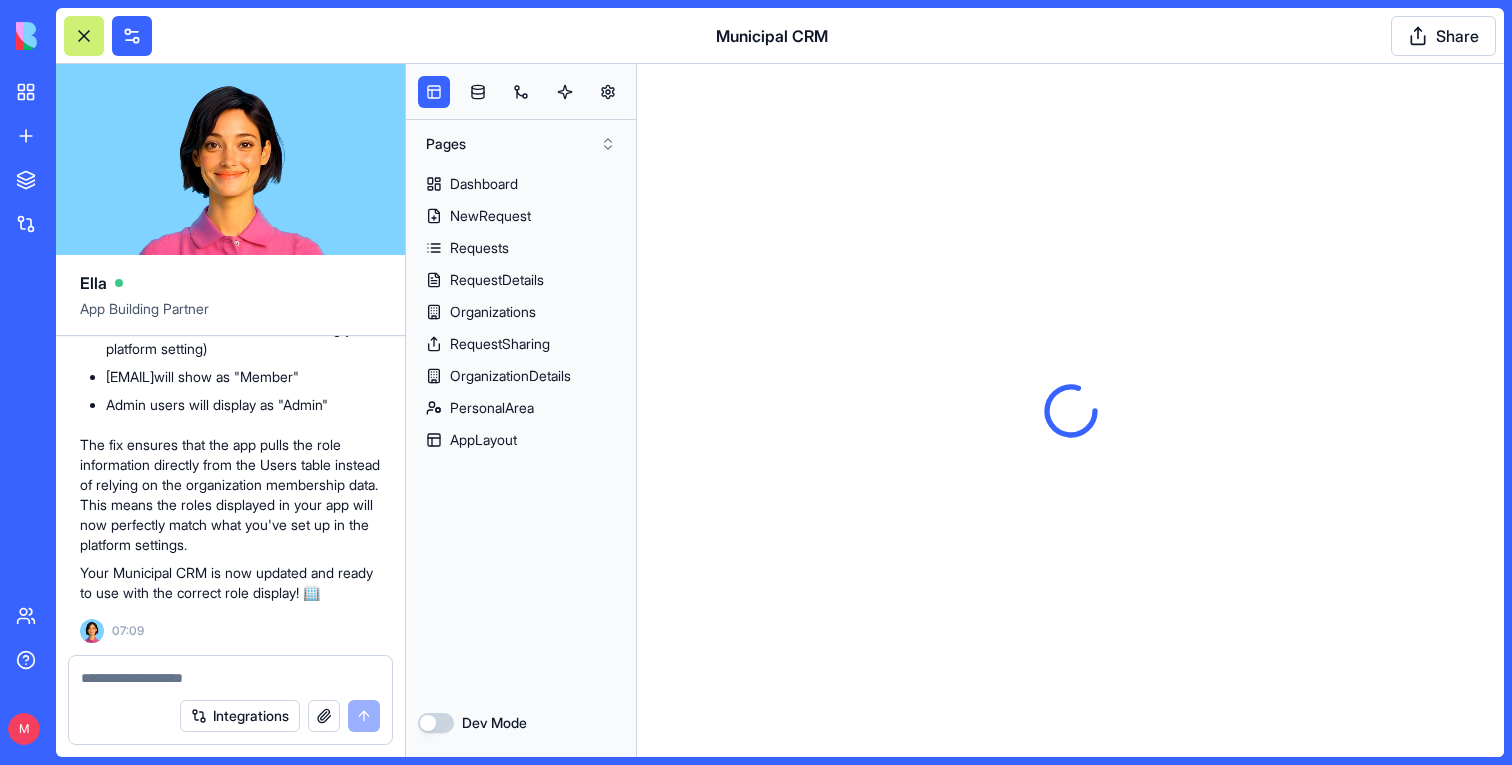 scroll, scrollTop: 0, scrollLeft: 0, axis: both 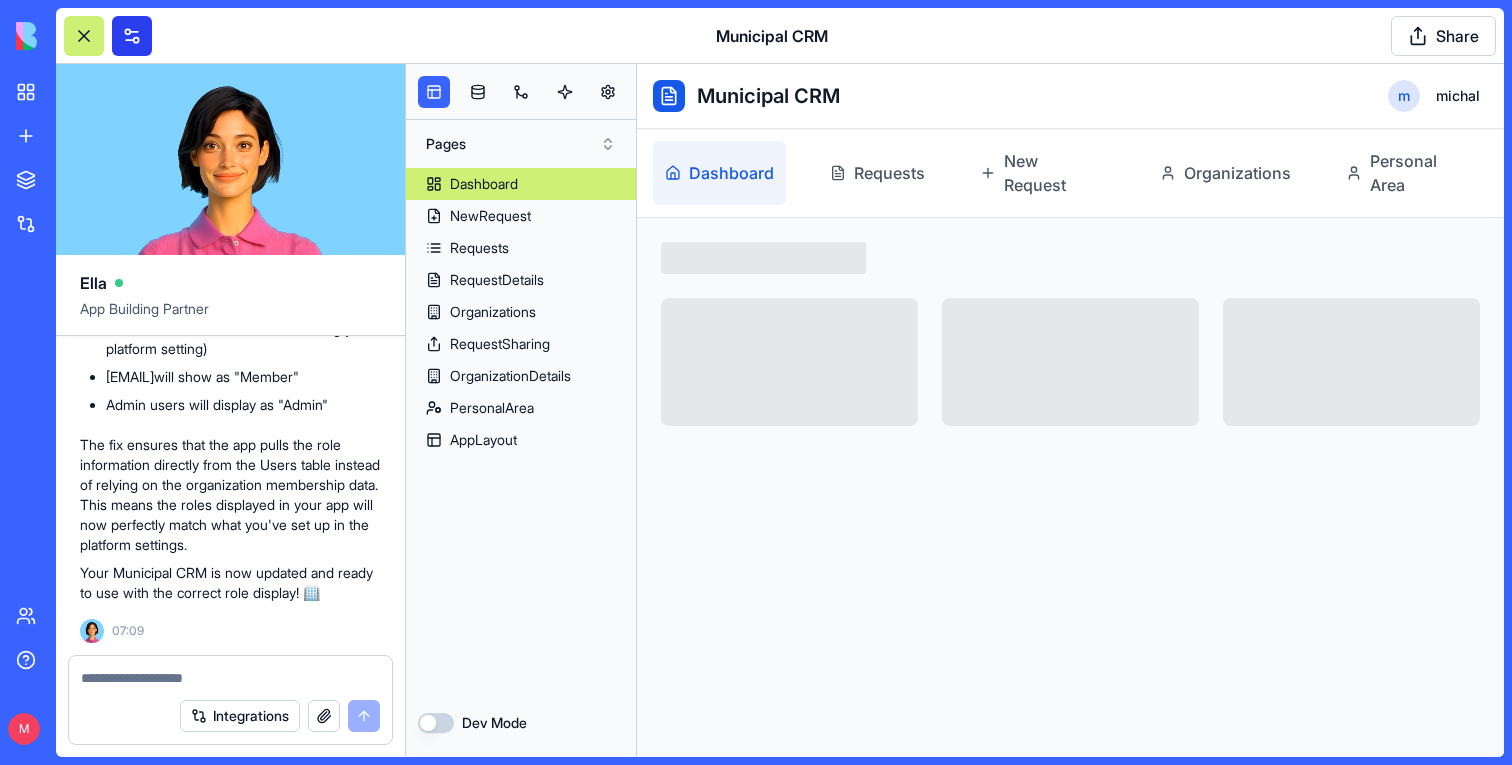 click at bounding box center [132, 36] 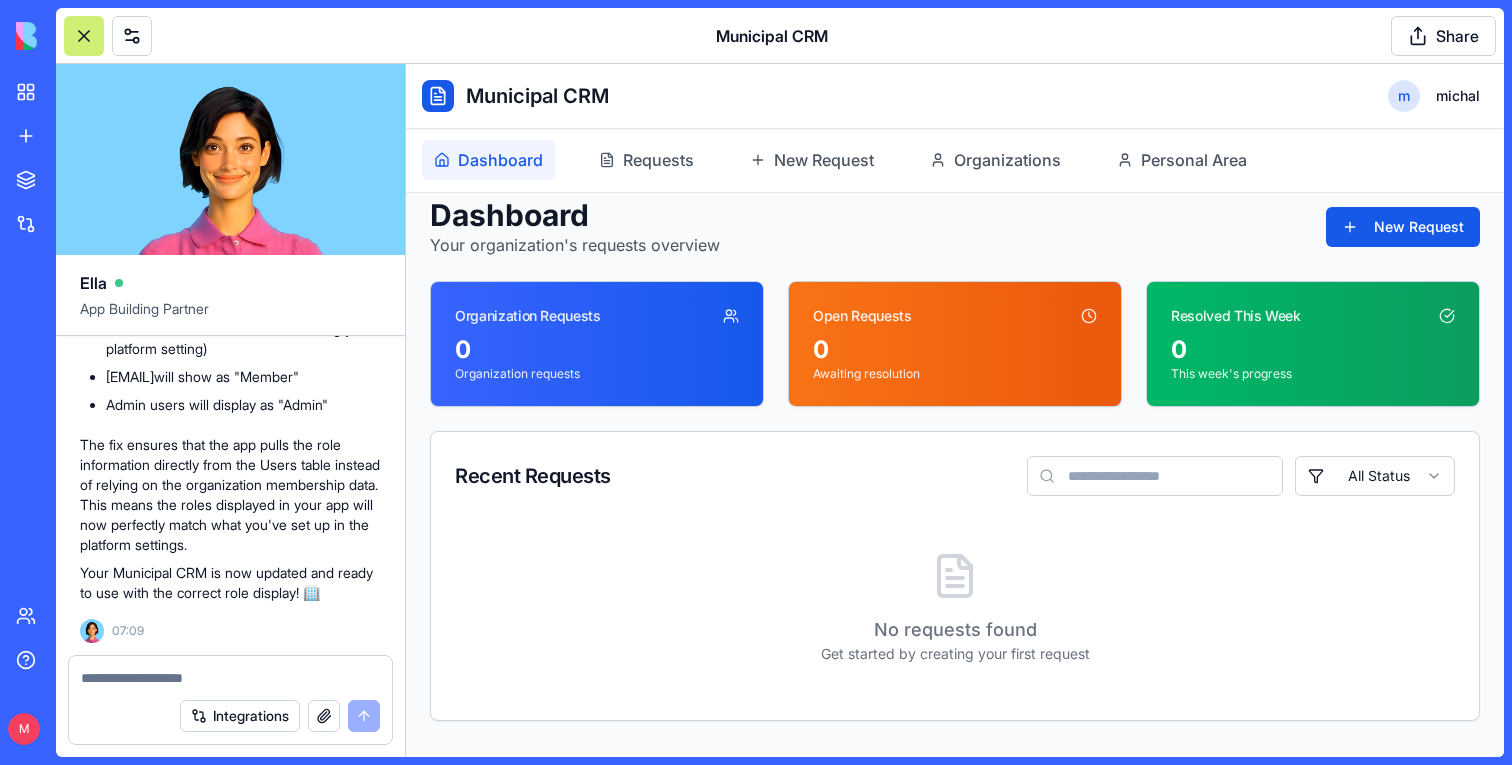 scroll, scrollTop: 23, scrollLeft: 0, axis: vertical 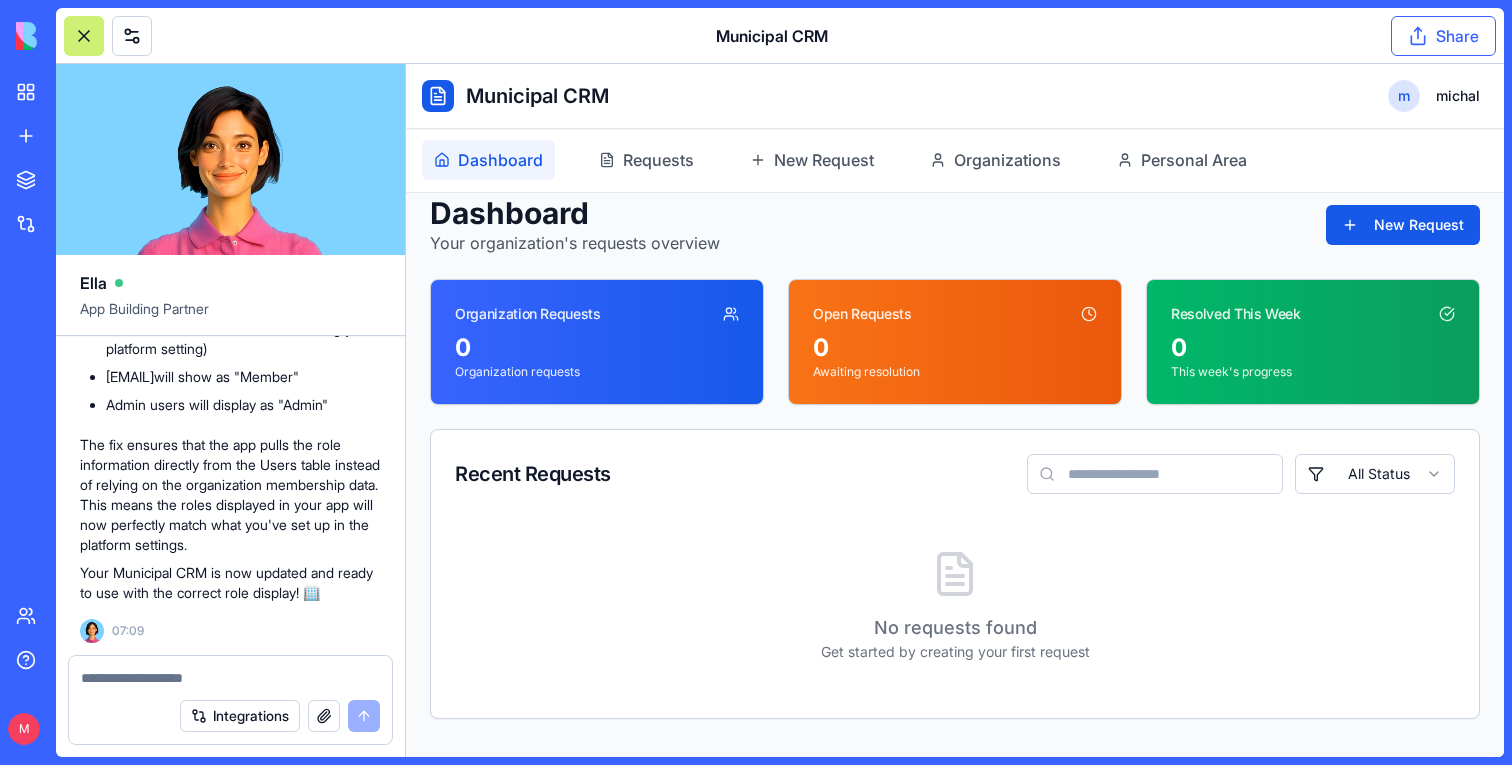 click on "Share" at bounding box center (1443, 36) 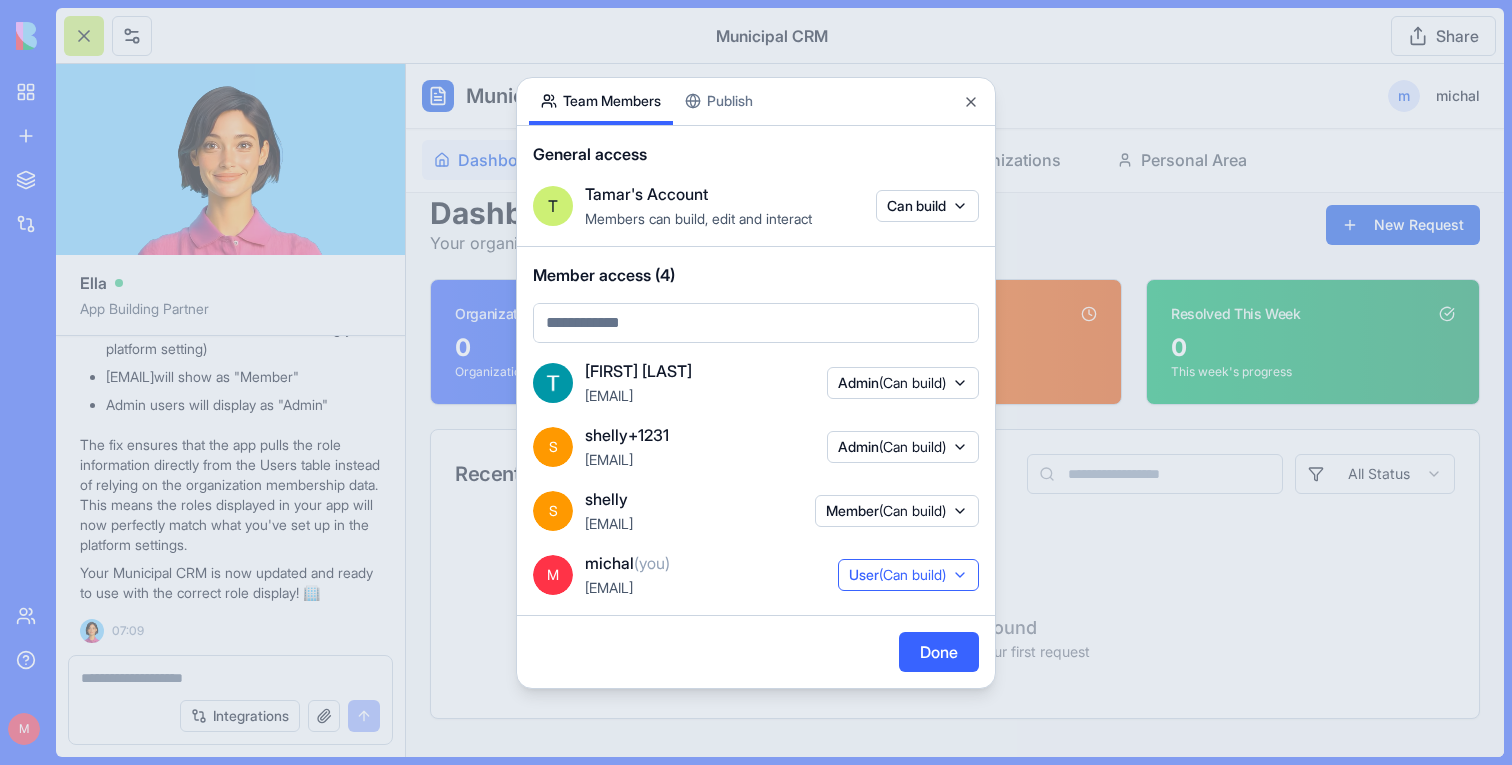 click on "User  (Can build)" at bounding box center [897, 575] 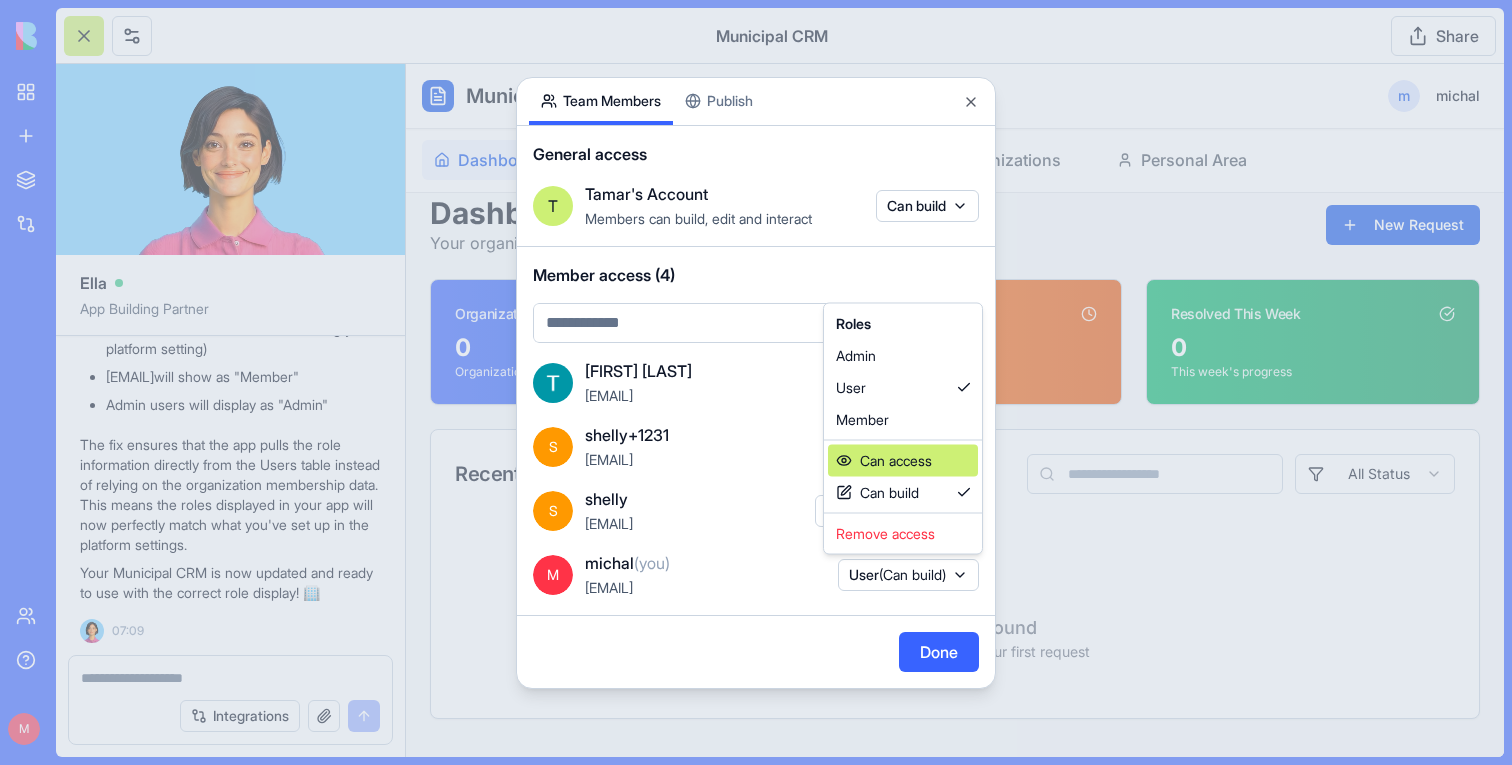 click on "Can access" at bounding box center [903, 461] 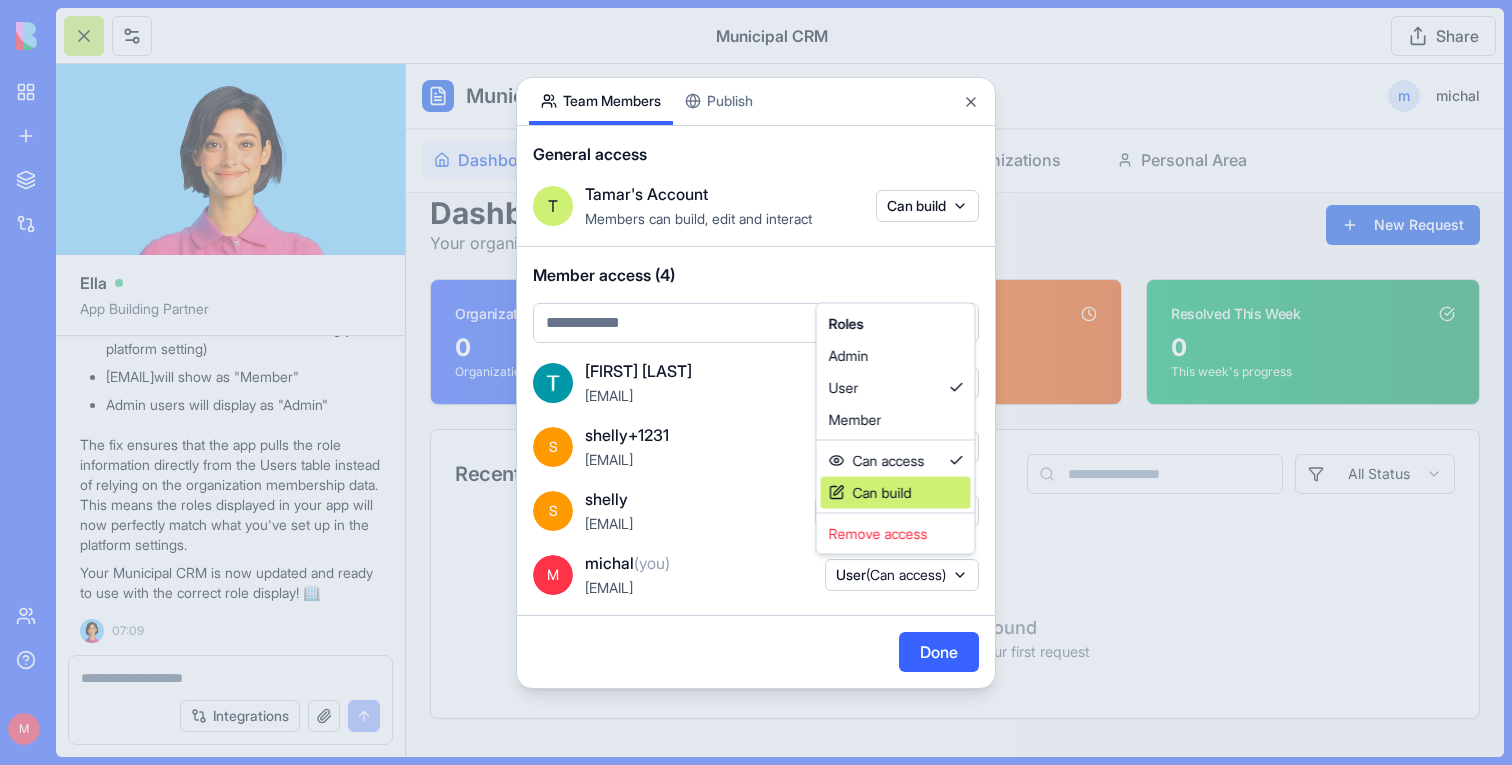 click on "Can build" at bounding box center [896, 493] 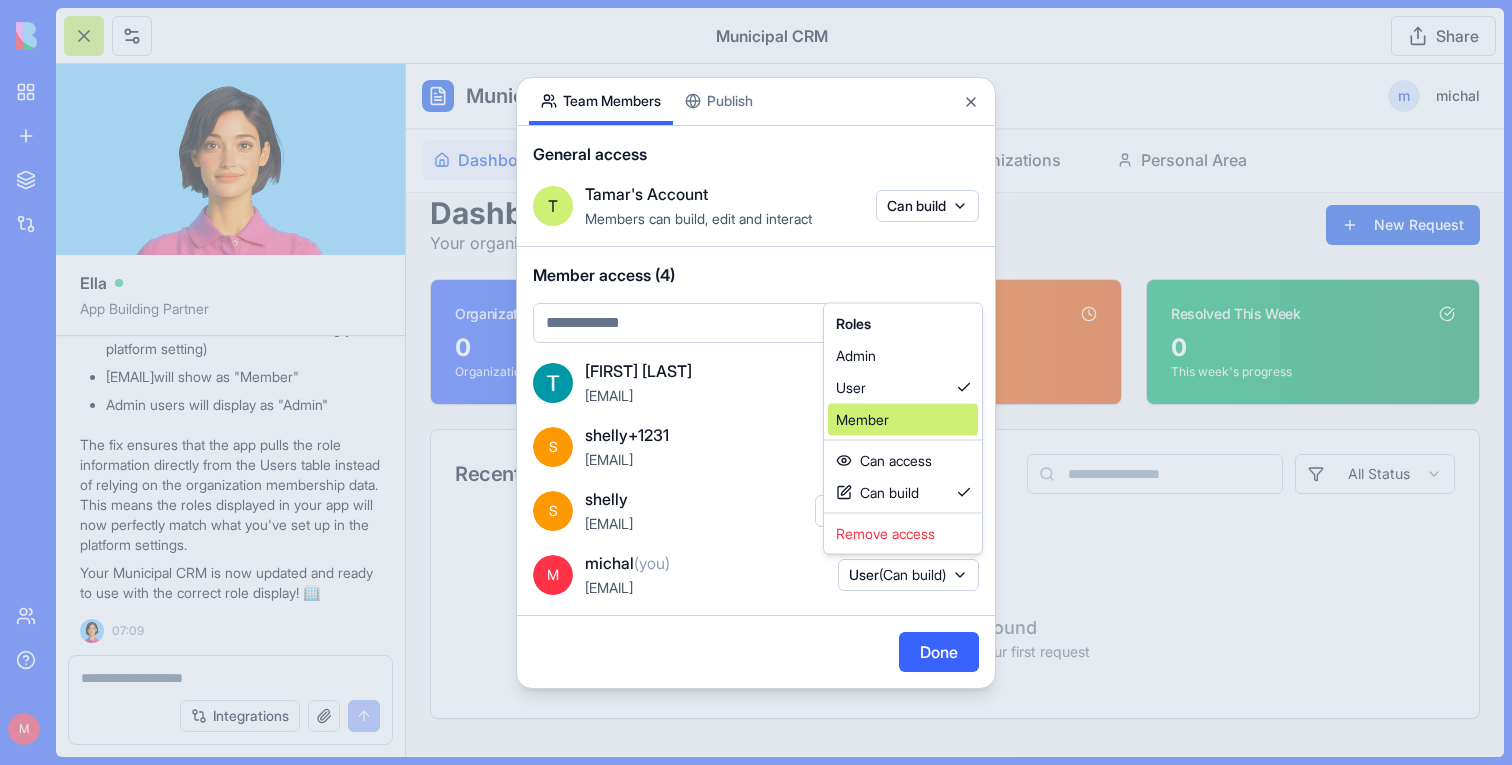 click on "Member" at bounding box center (903, 420) 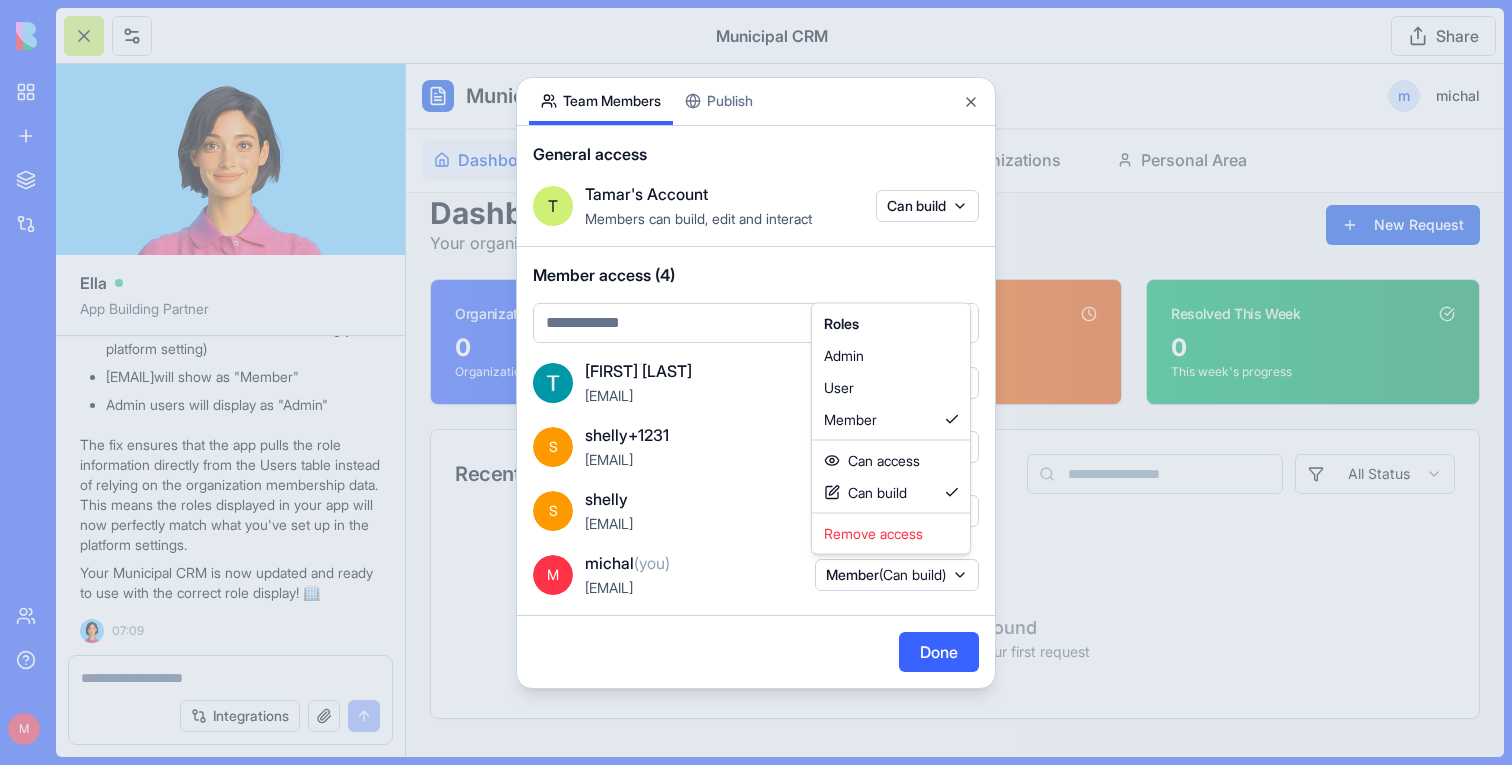 click at bounding box center (756, 382) 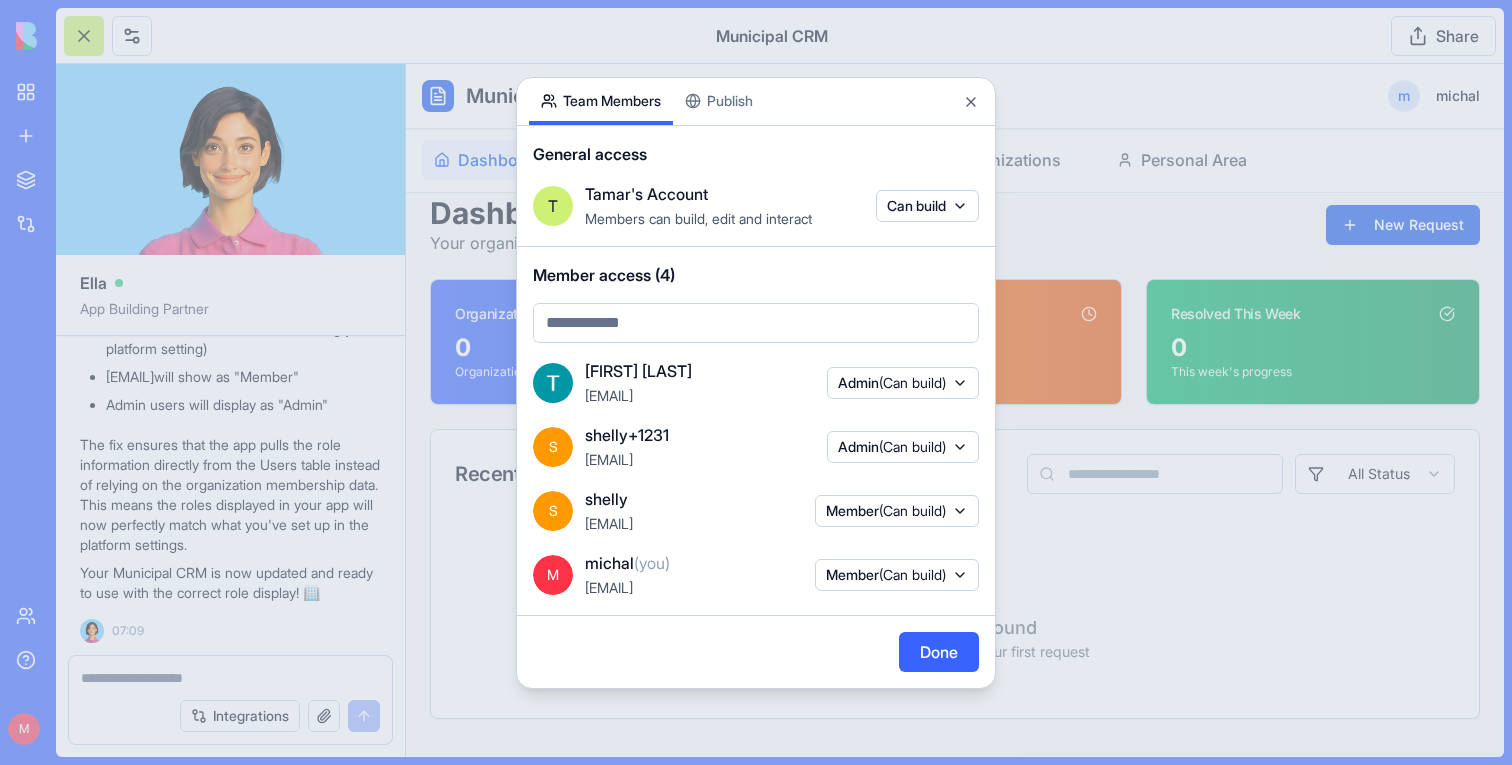 click on "Done" at bounding box center [939, 652] 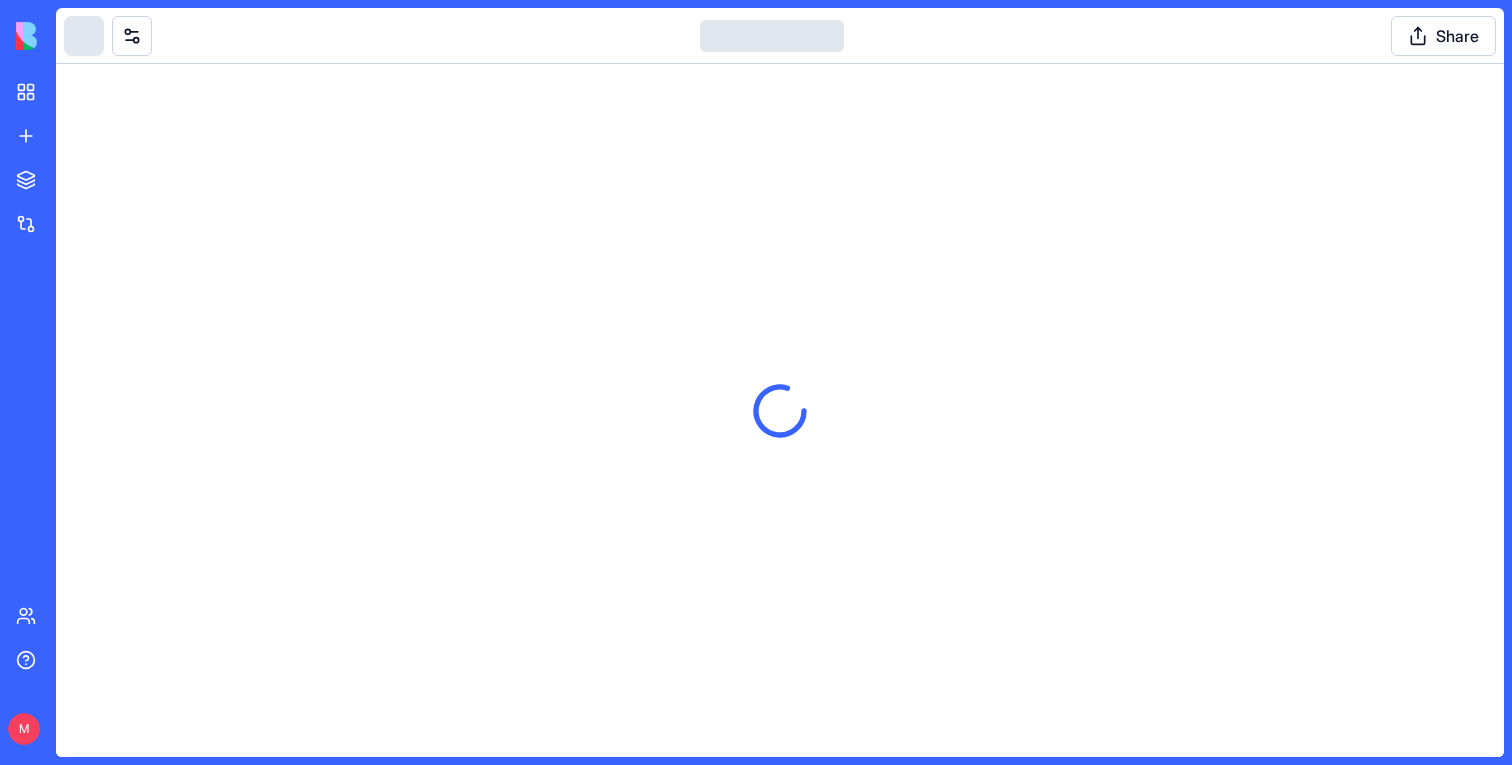 scroll, scrollTop: 0, scrollLeft: 0, axis: both 